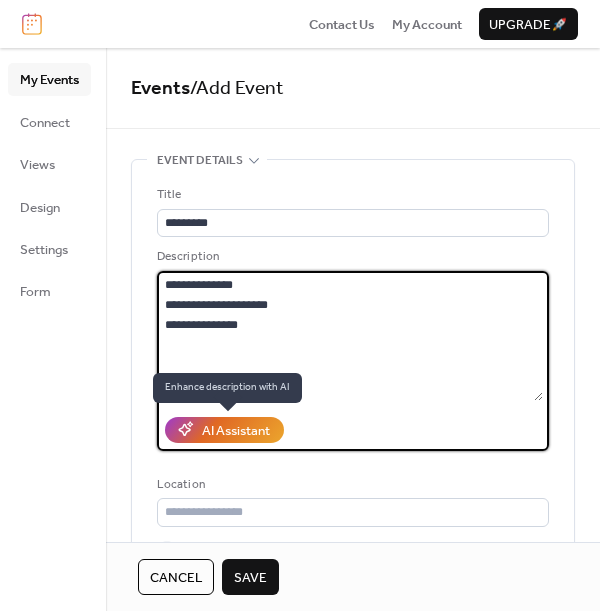 scroll, scrollTop: 0, scrollLeft: 0, axis: both 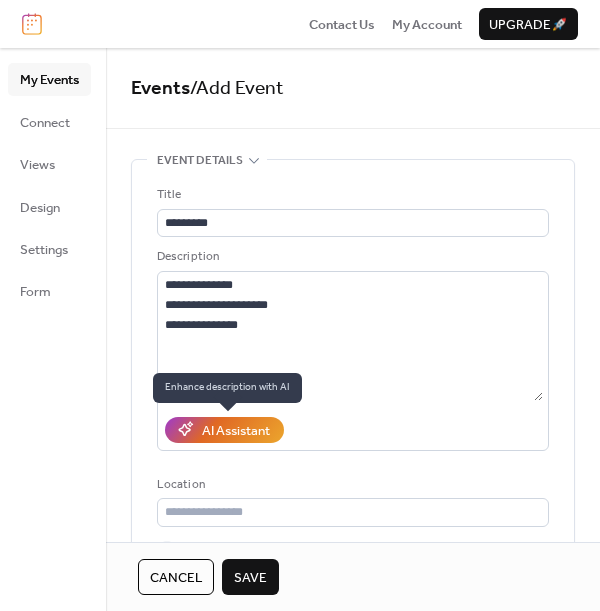 click on "AI Assistant" at bounding box center (236, 431) 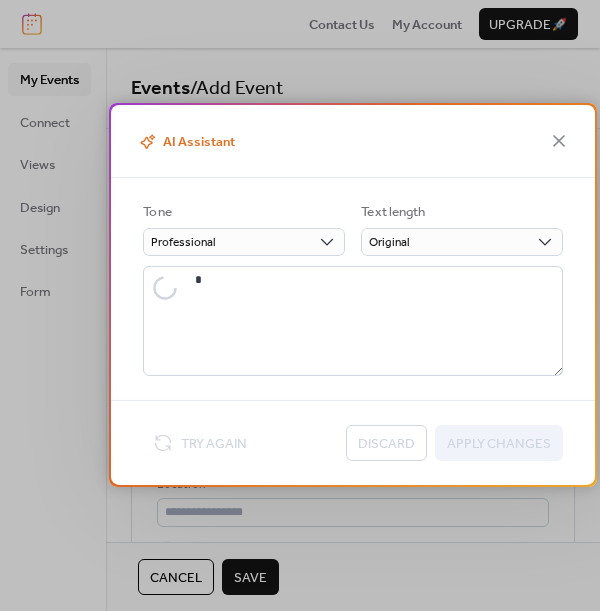 type on "**********" 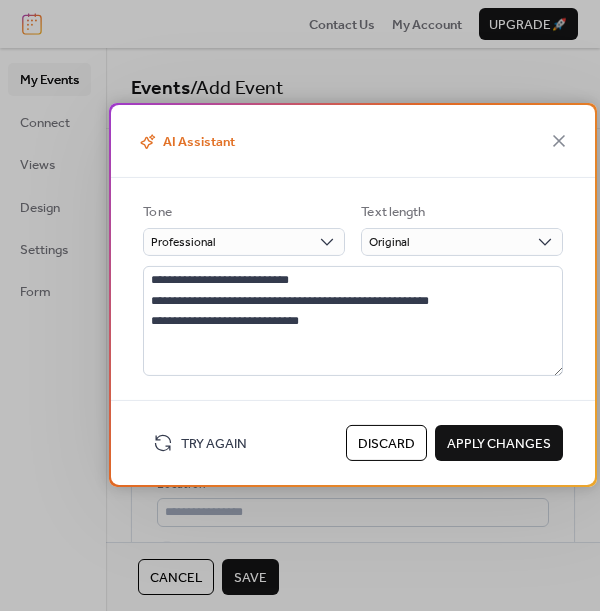 click on "Apply Changes" at bounding box center [499, 444] 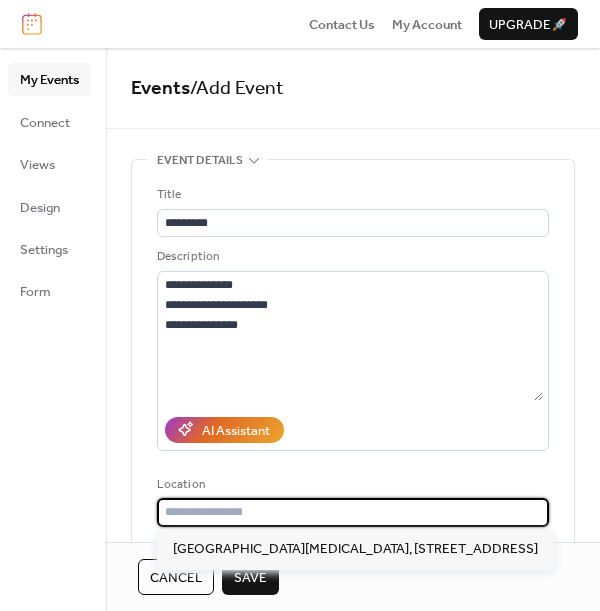 click at bounding box center (353, 512) 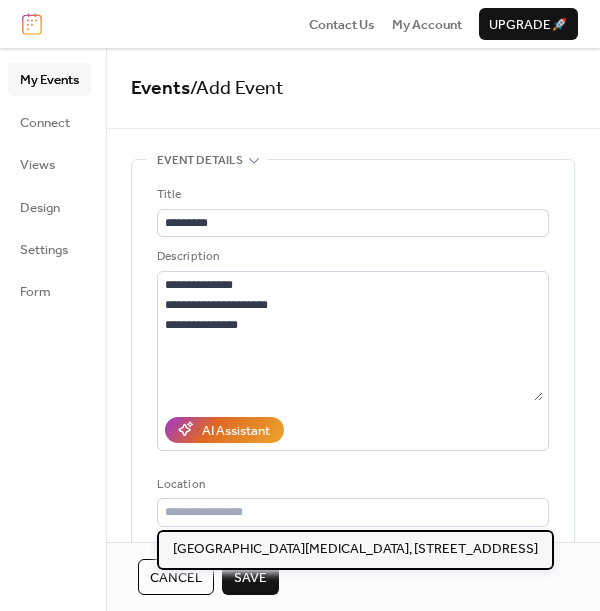 click on "Esta Brook Cancer Center, 8303 Dodge St., Omaha, NE" at bounding box center [355, 549] 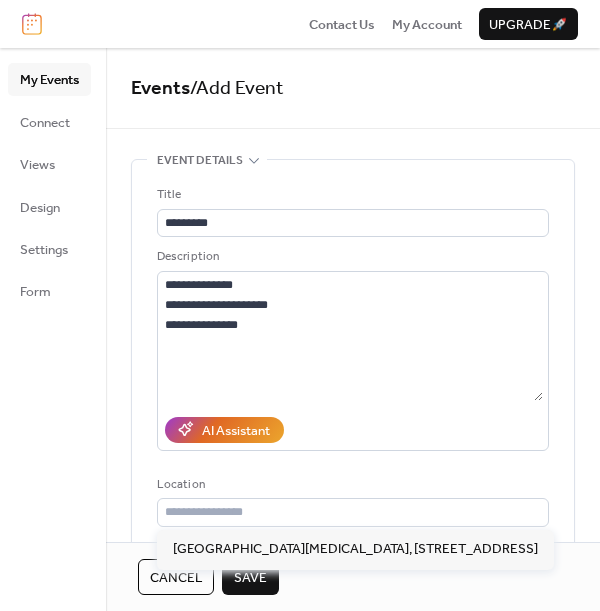 type on "**********" 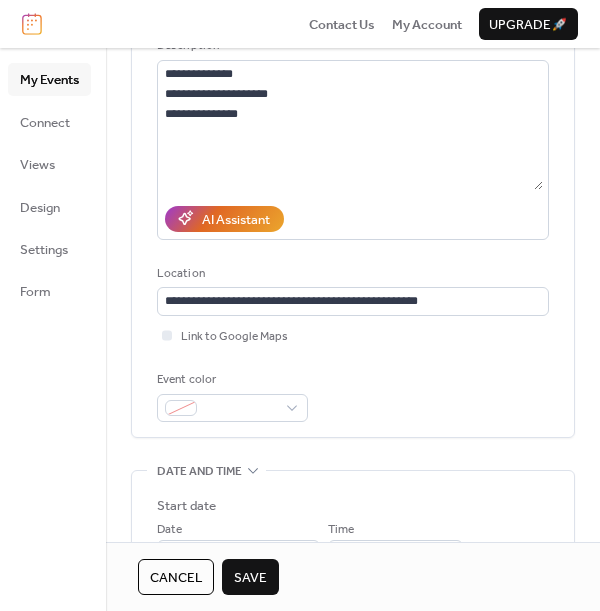 scroll, scrollTop: 219, scrollLeft: 0, axis: vertical 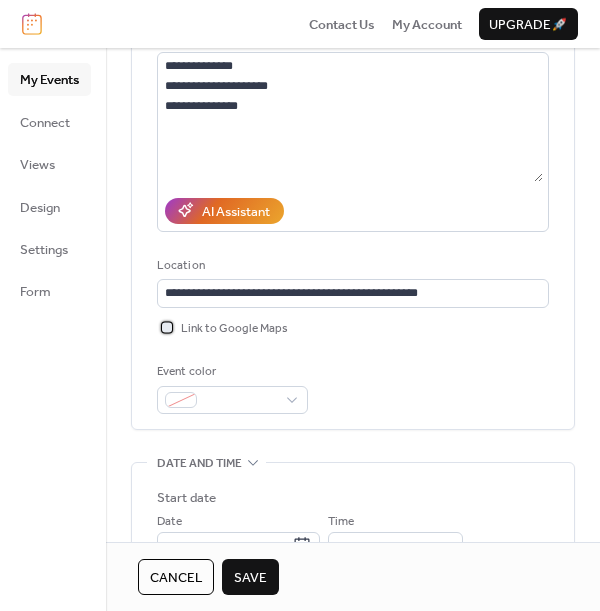 click at bounding box center (167, 327) 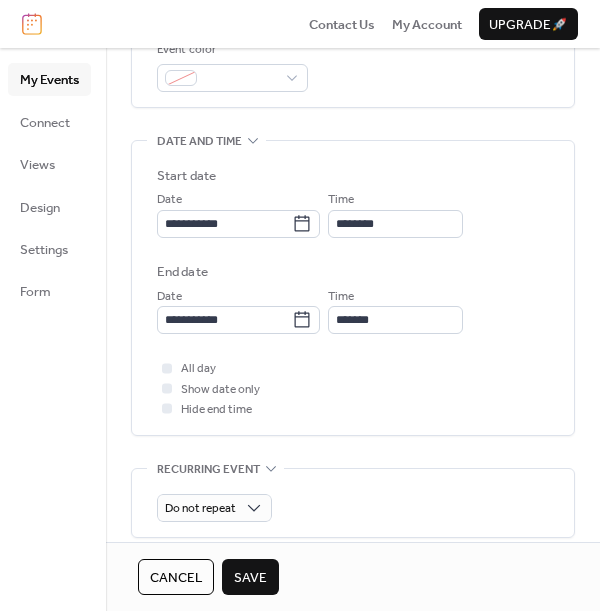 scroll, scrollTop: 543, scrollLeft: 0, axis: vertical 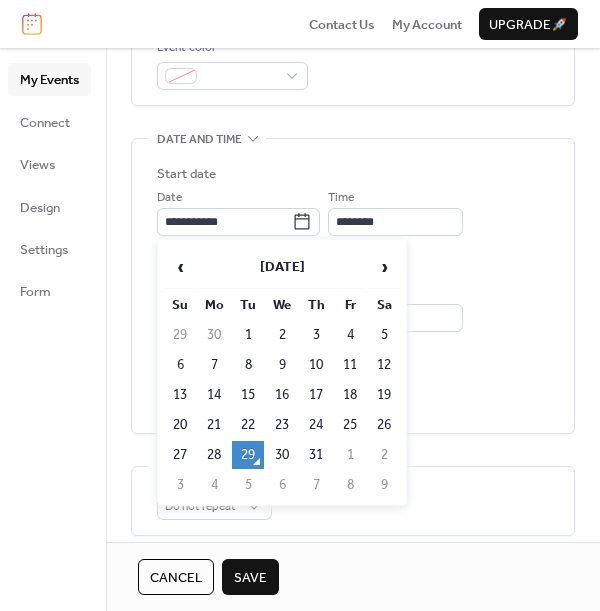 click 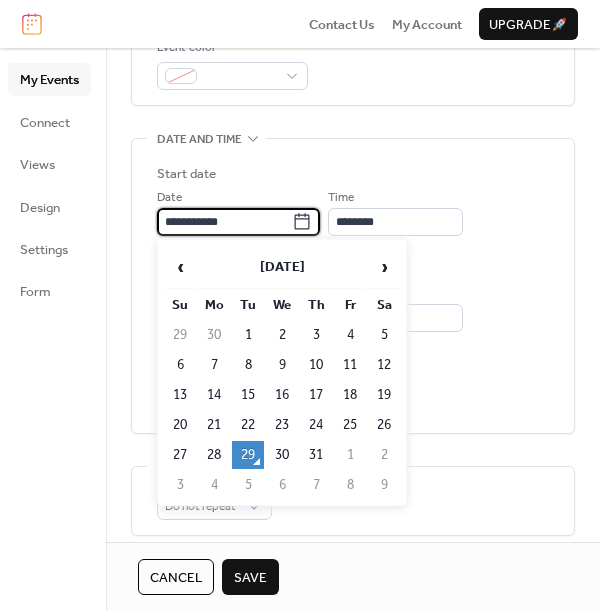 click on "**********" at bounding box center (224, 222) 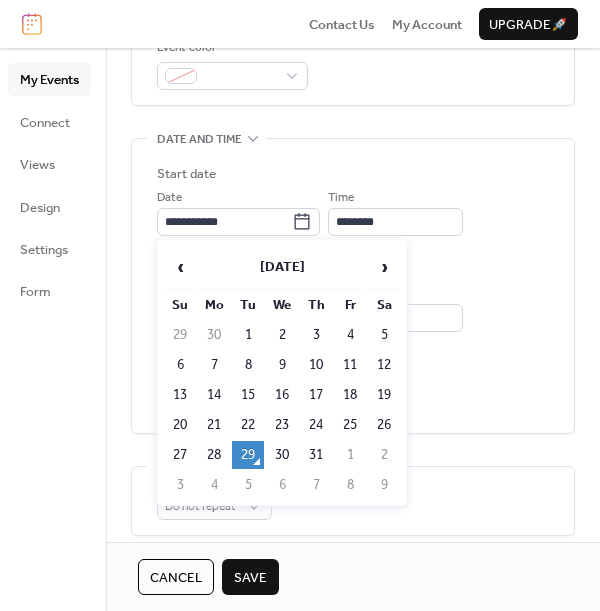 click on "15" at bounding box center [248, 395] 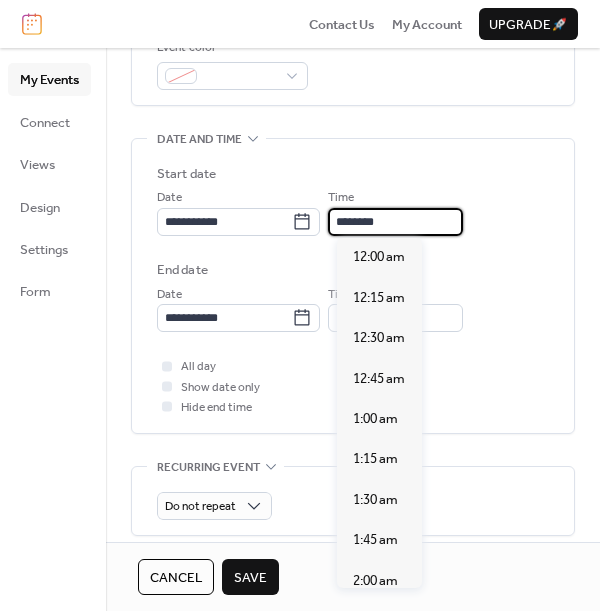 scroll, scrollTop: 1926, scrollLeft: 0, axis: vertical 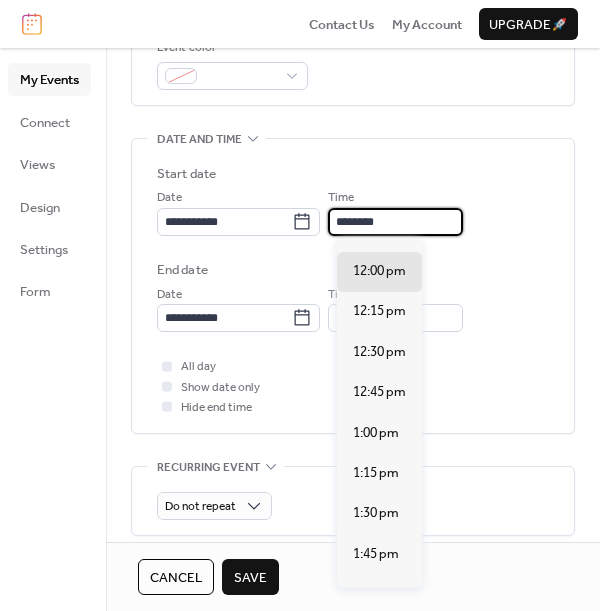 click on "********" at bounding box center (395, 222) 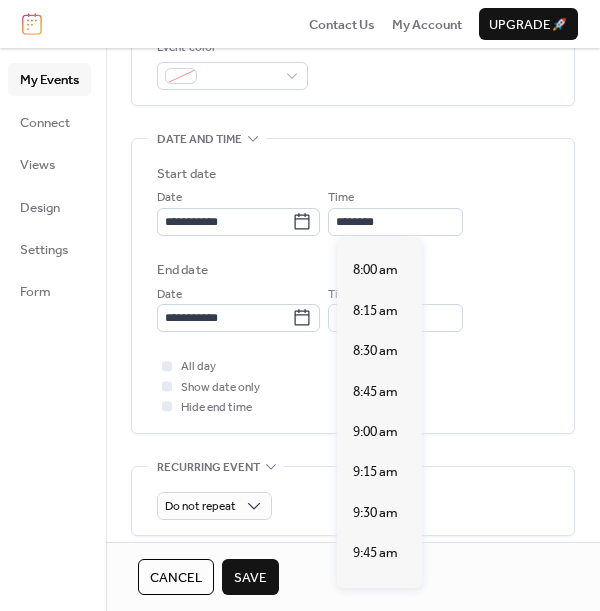 scroll, scrollTop: 1294, scrollLeft: 0, axis: vertical 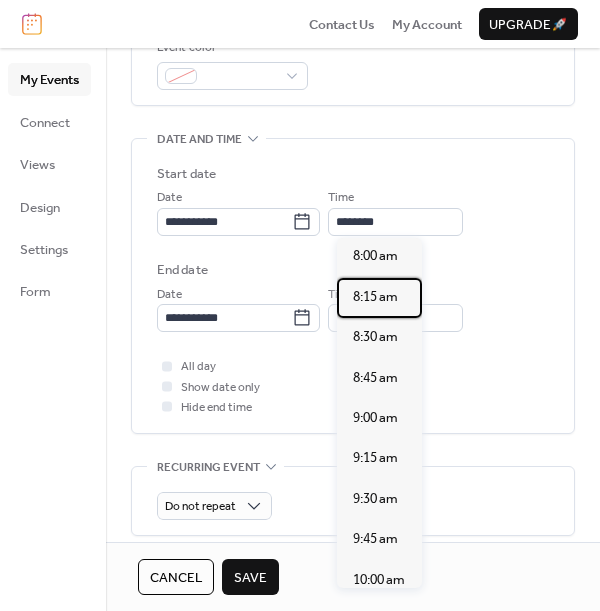 click on "8:15 am" at bounding box center (375, 297) 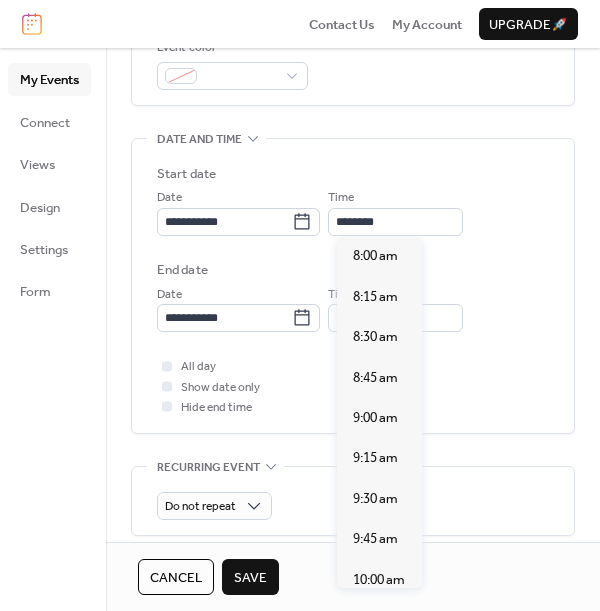type on "*******" 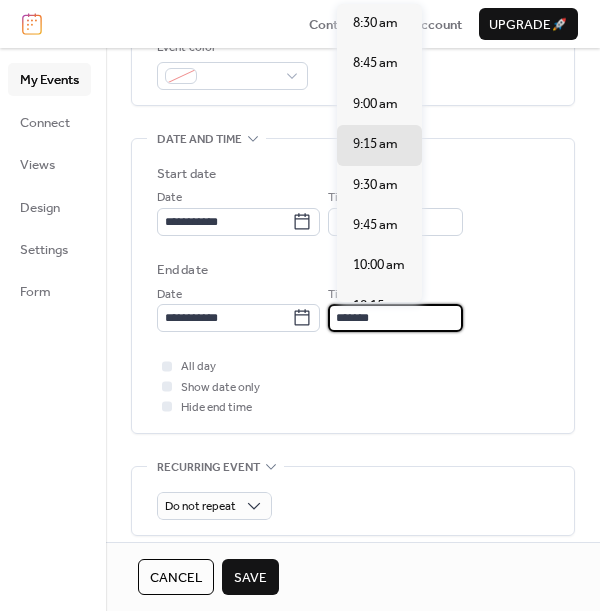 click on "*******" at bounding box center (395, 318) 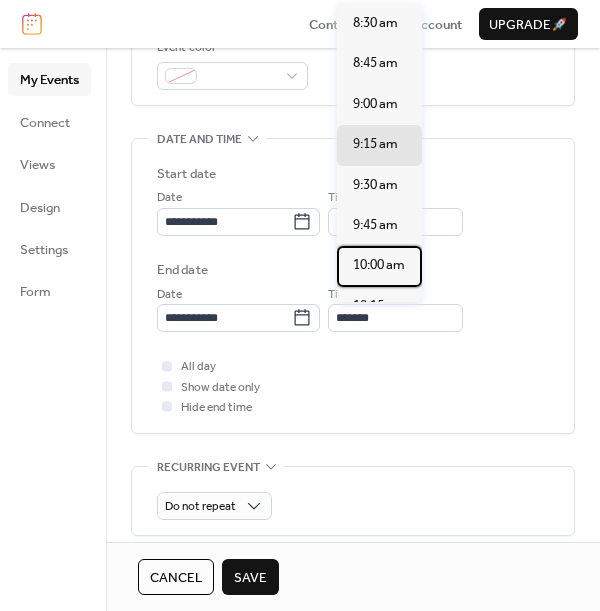 click on "10:00 am" at bounding box center (379, 266) 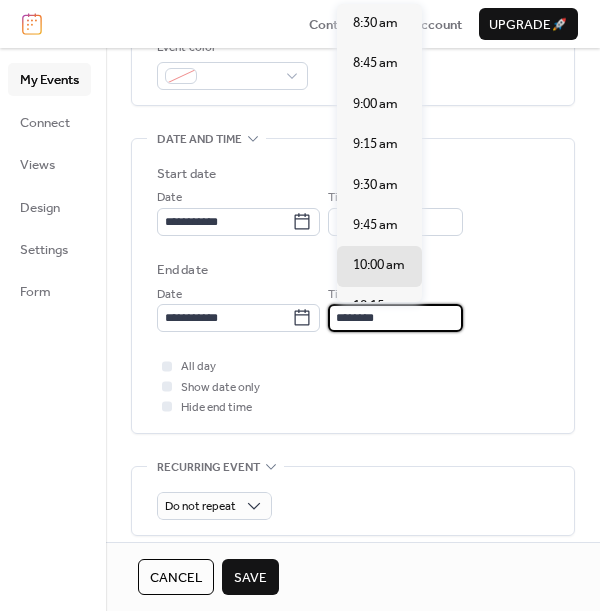 click on "********" at bounding box center [395, 318] 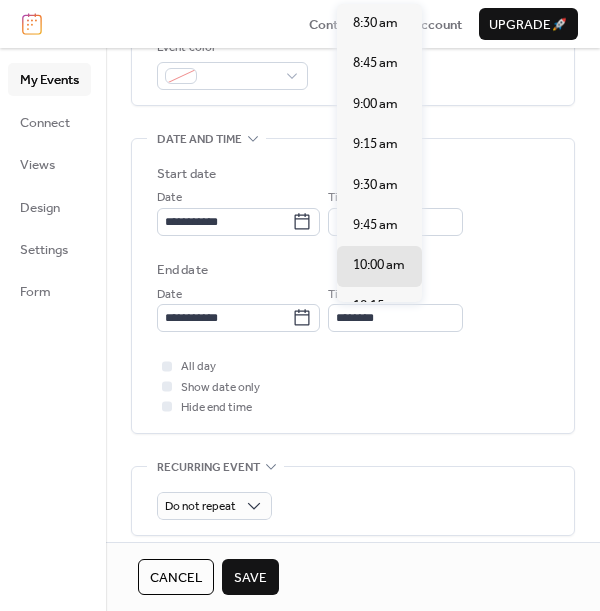 scroll, scrollTop: 261, scrollLeft: 0, axis: vertical 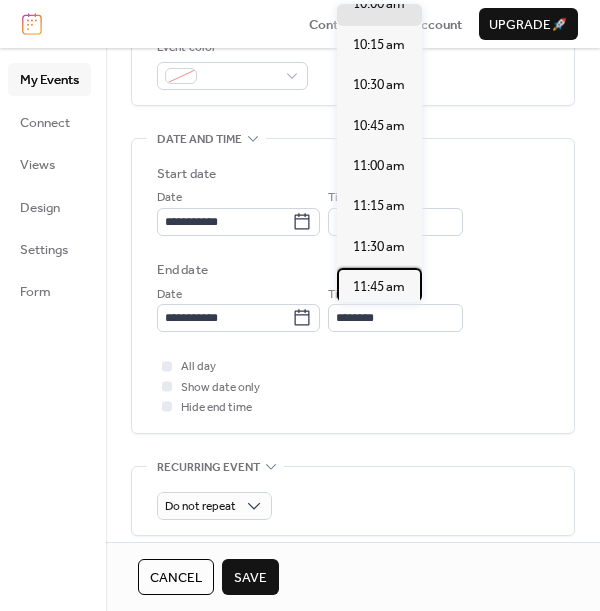 click on "11:45 am" at bounding box center [379, 287] 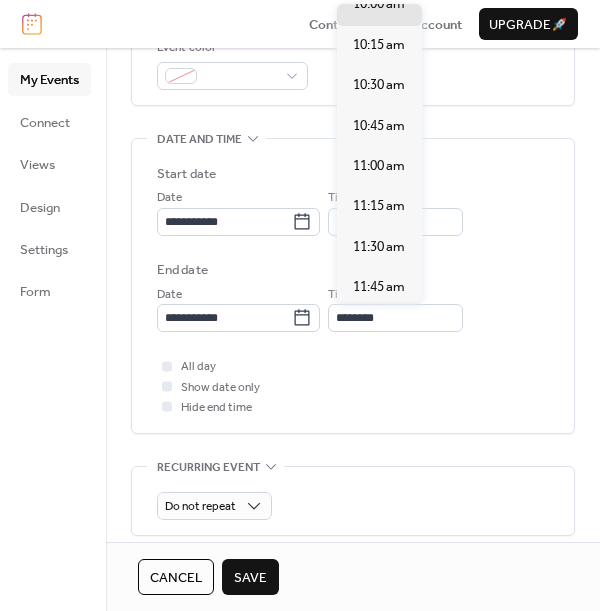 type on "********" 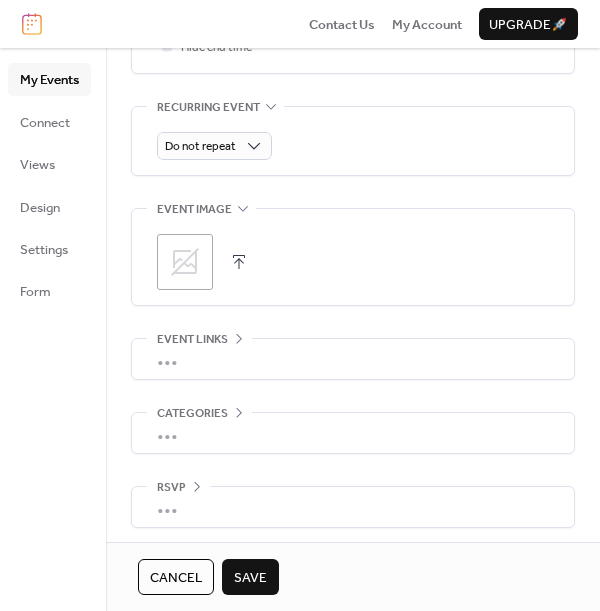 scroll, scrollTop: 905, scrollLeft: 0, axis: vertical 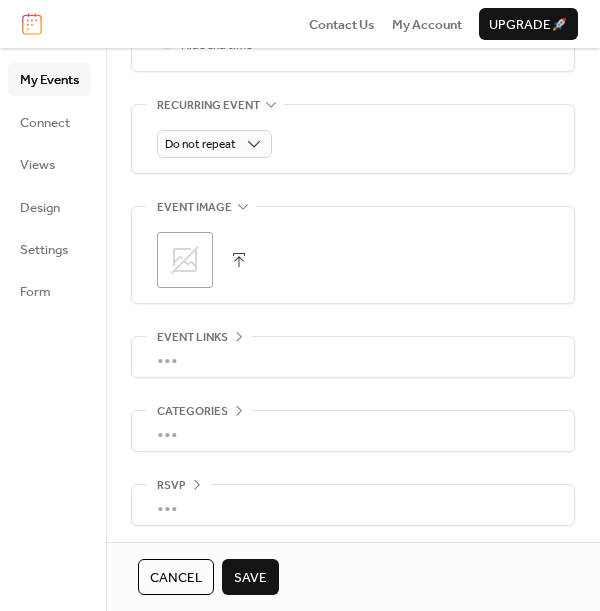 click on "Save" at bounding box center [250, 578] 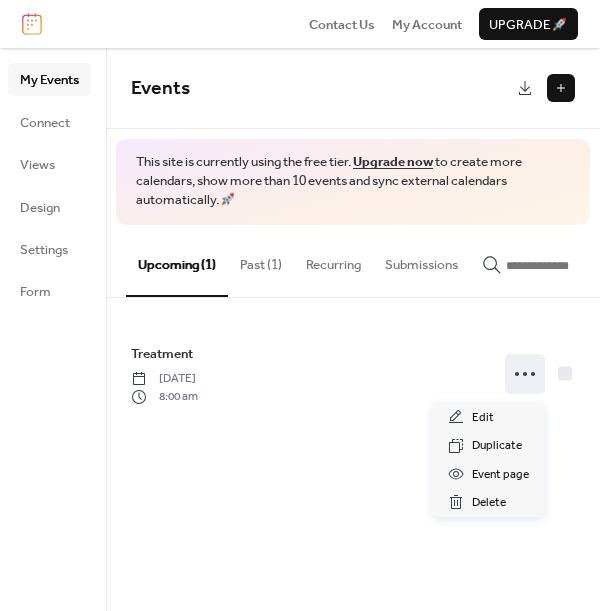 click 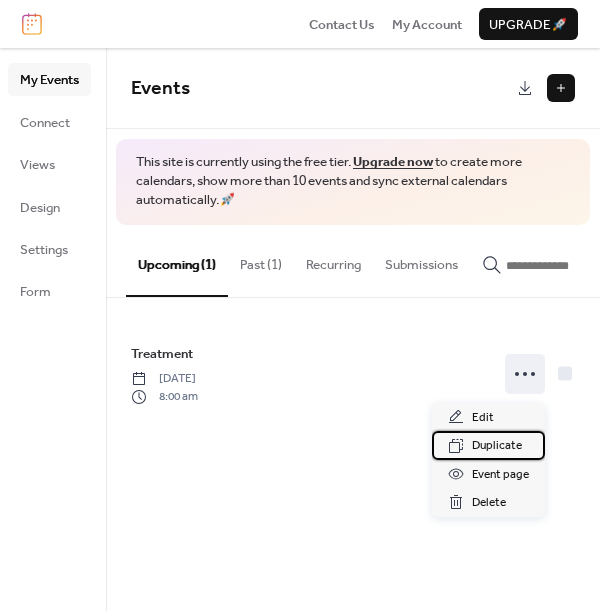 click on "Duplicate" at bounding box center (497, 446) 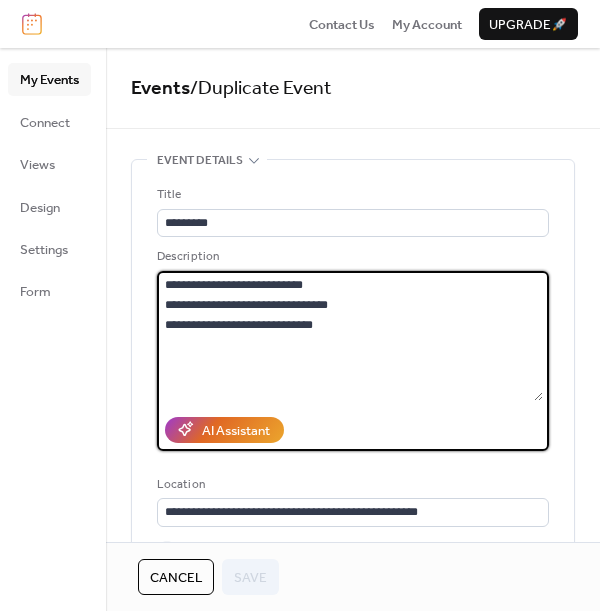 click on "**********" at bounding box center [350, 336] 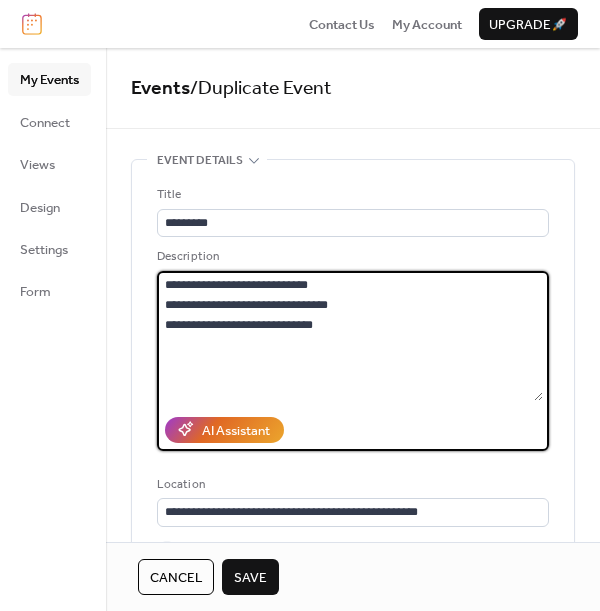 click on "**********" at bounding box center (350, 336) 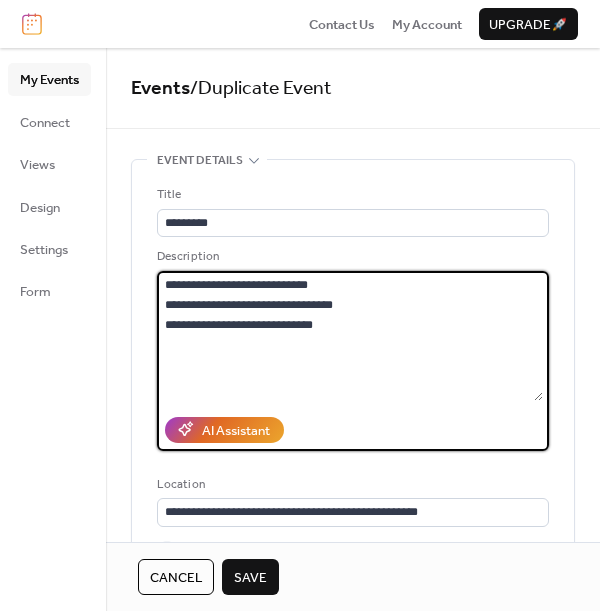 click on "**********" at bounding box center (350, 336) 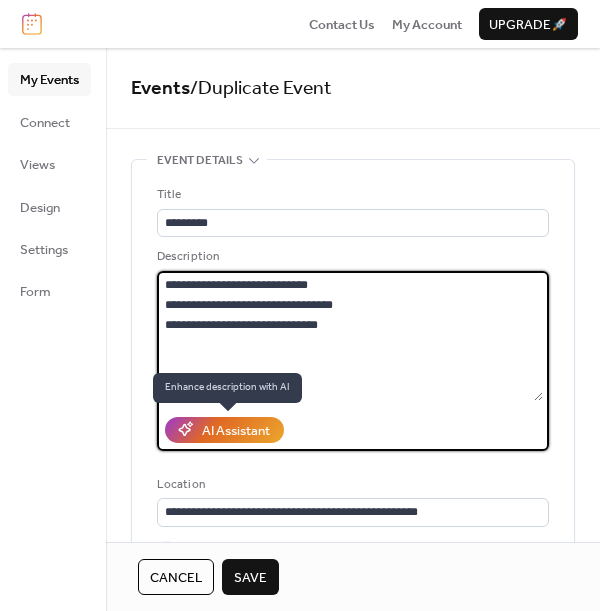 type on "**********" 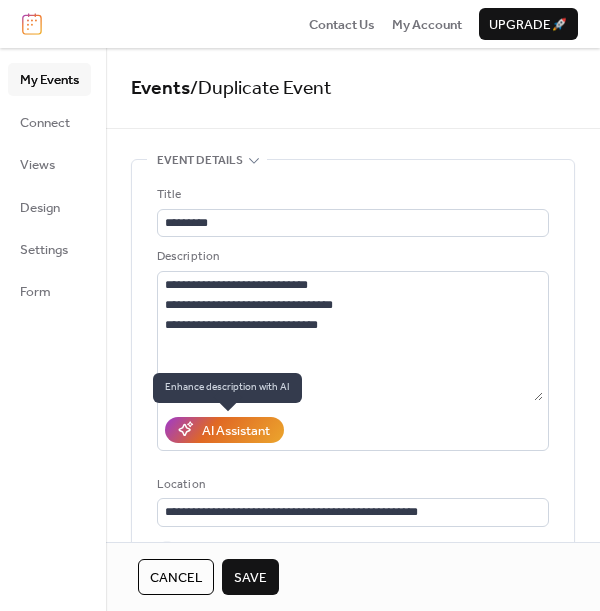 click on "AI Assistant" at bounding box center (236, 431) 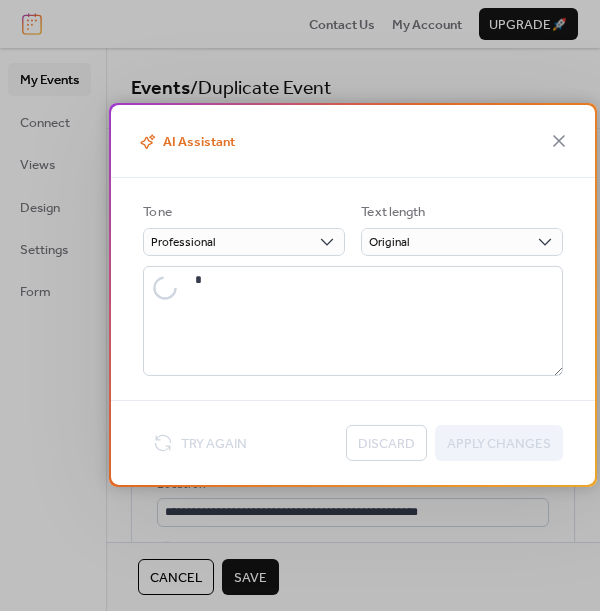 type on "**********" 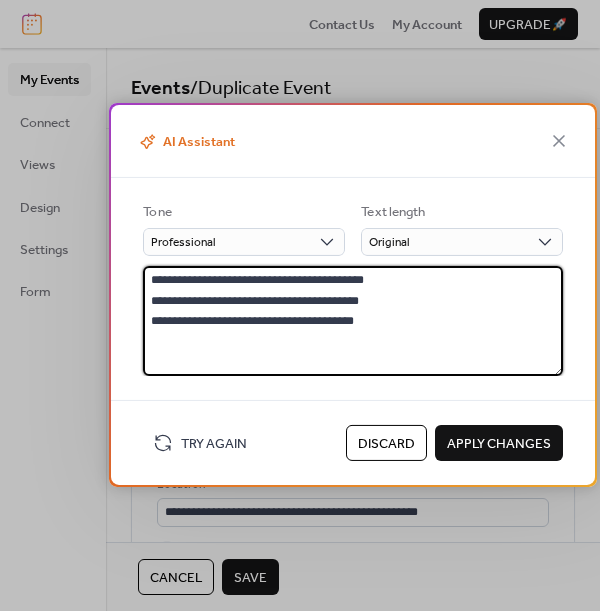click on "**********" at bounding box center (353, 321) 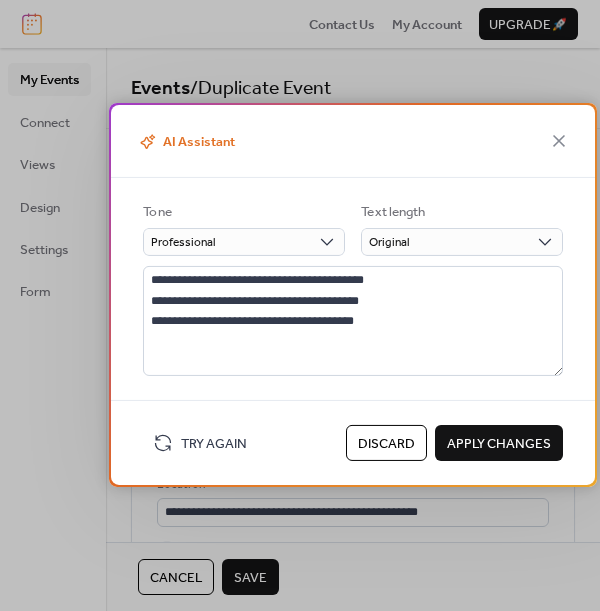 click on "Apply Changes" at bounding box center [499, 444] 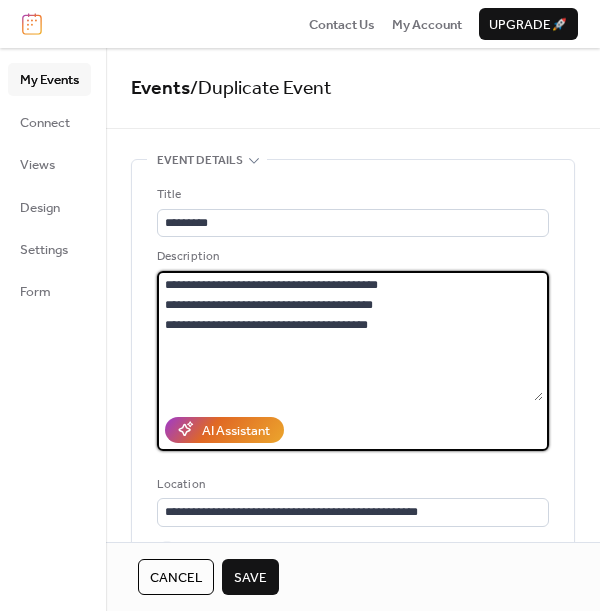 click on "**********" at bounding box center [350, 336] 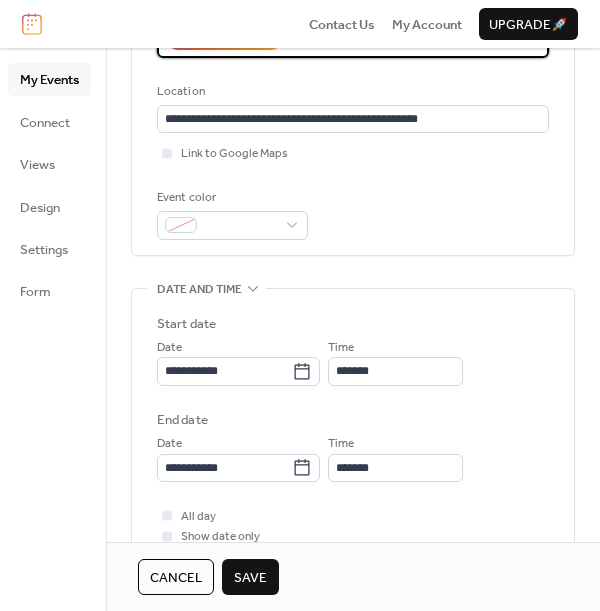scroll, scrollTop: 464, scrollLeft: 0, axis: vertical 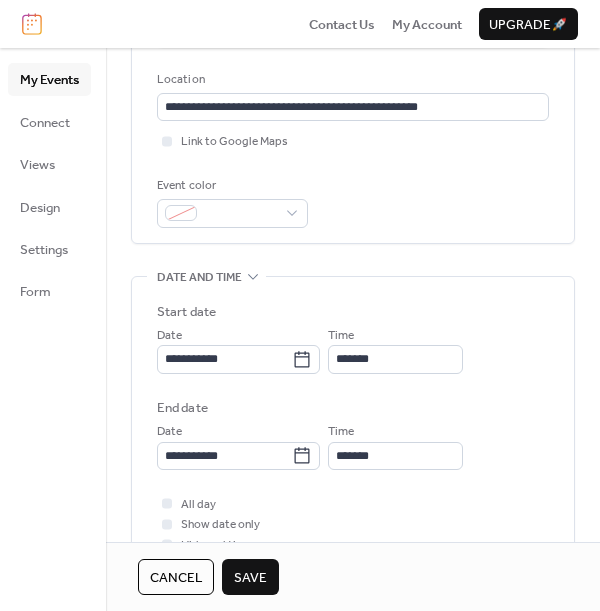 type on "**********" 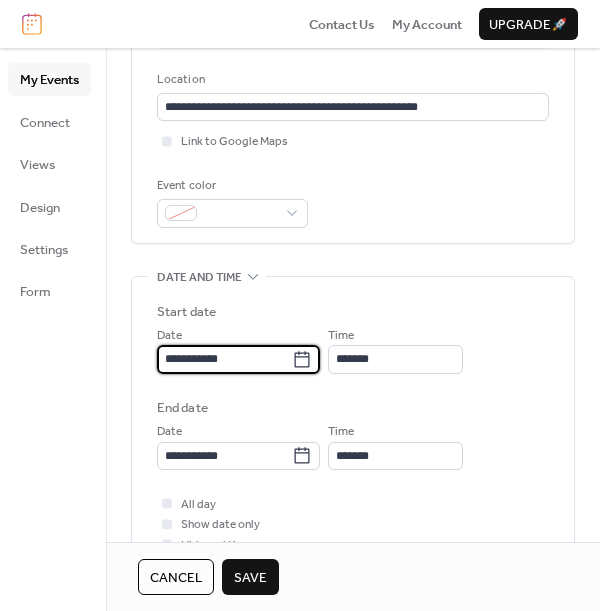 click on "**********" at bounding box center [224, 359] 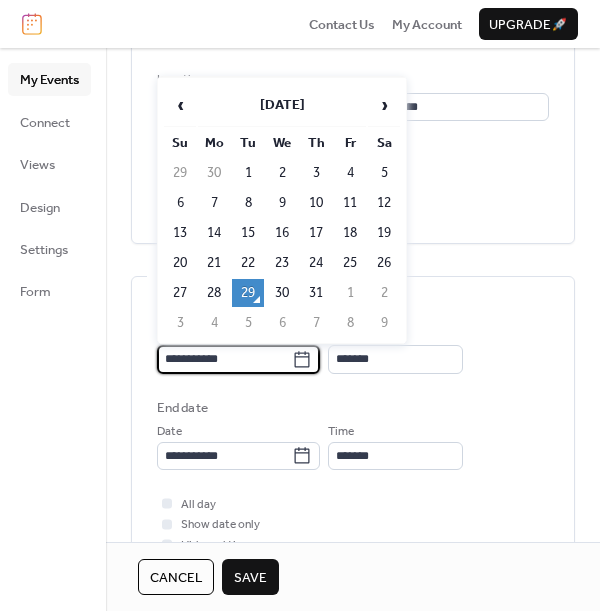 click on "›" at bounding box center (384, 105) 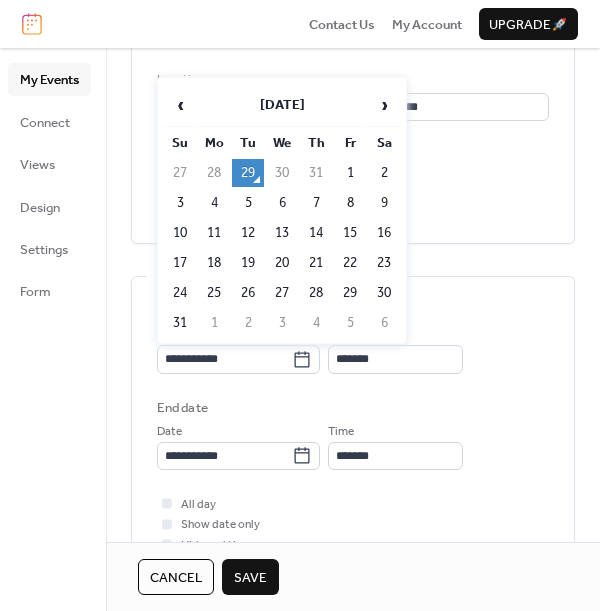 click on "19" at bounding box center (248, 263) 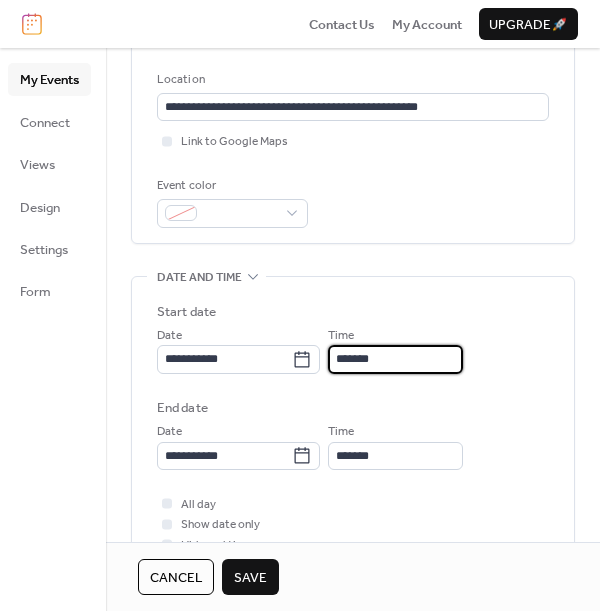 click on "*******" at bounding box center [395, 359] 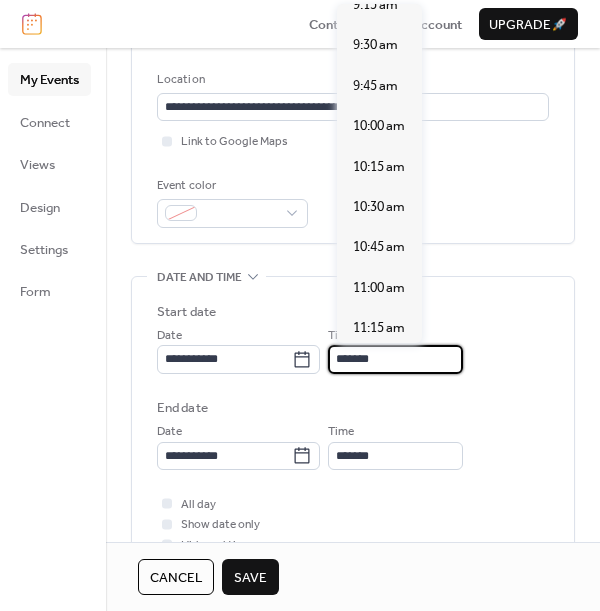 scroll, scrollTop: 1515, scrollLeft: 0, axis: vertical 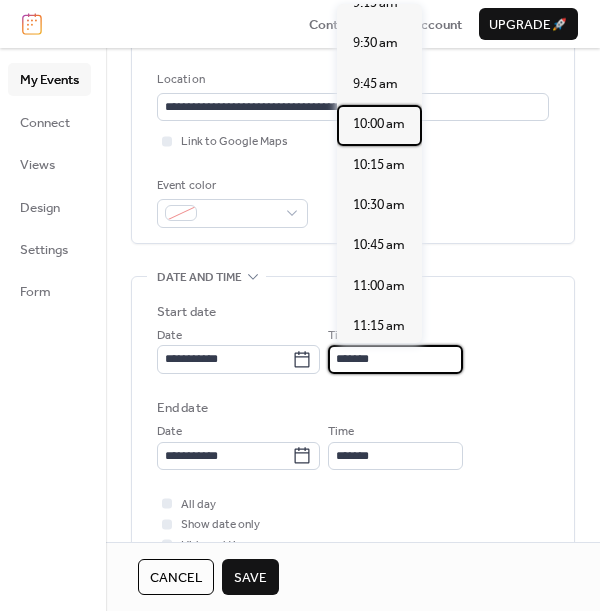 click on "10:00 am" at bounding box center [379, 124] 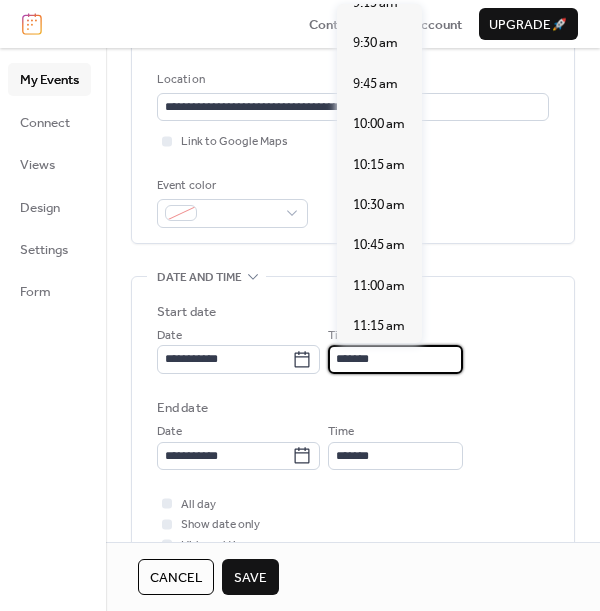 type on "********" 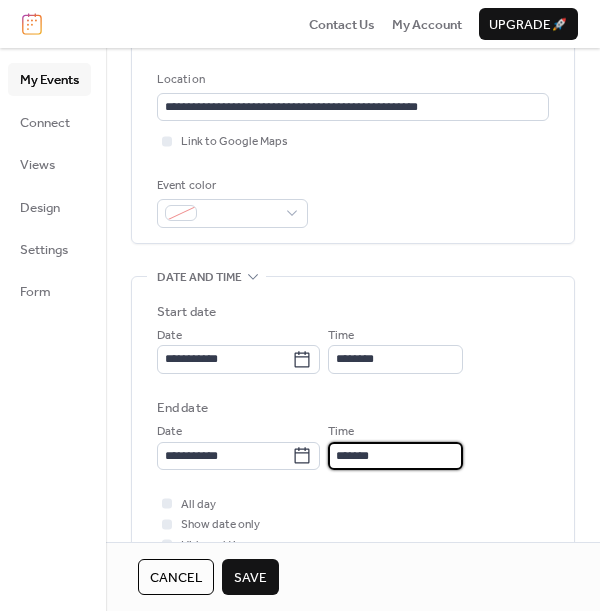 click on "*******" at bounding box center [395, 456] 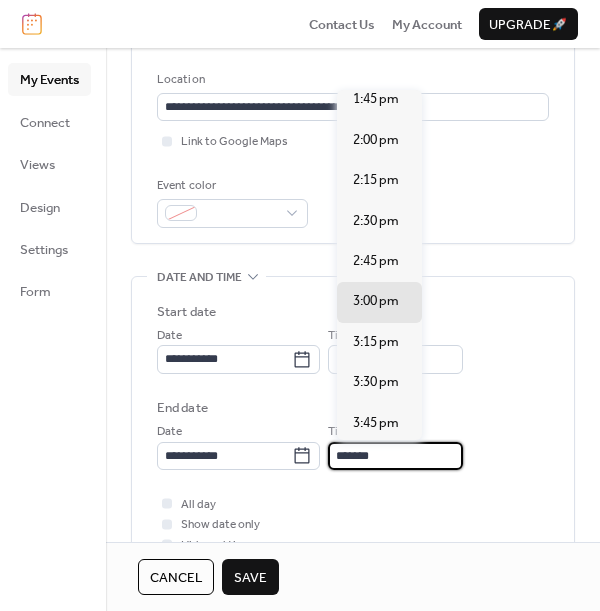 scroll, scrollTop: 573, scrollLeft: 0, axis: vertical 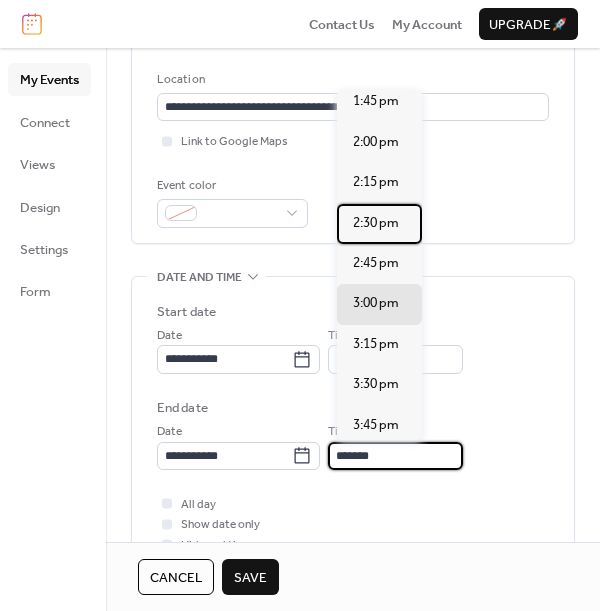 click on "2:30 pm" at bounding box center [376, 223] 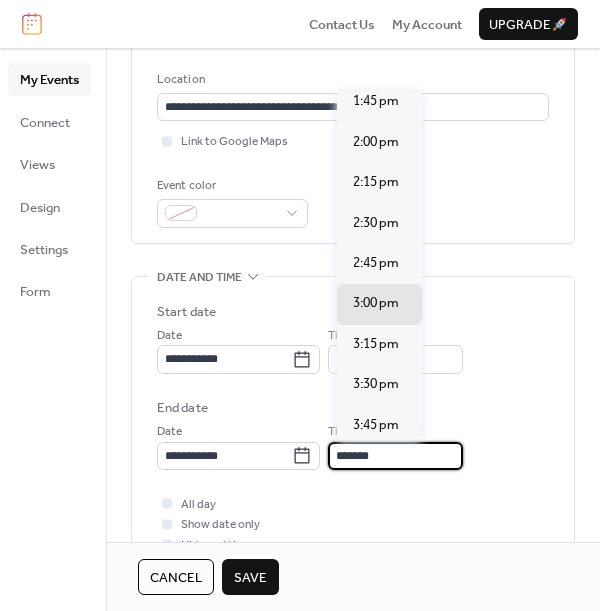 type on "*******" 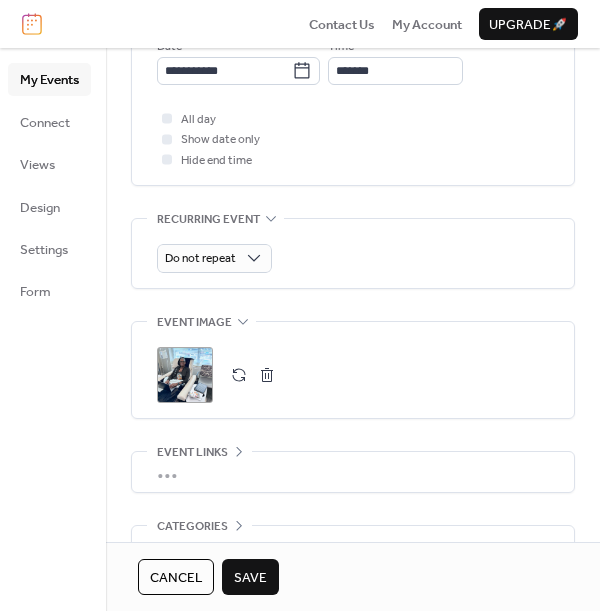 scroll, scrollTop: 854, scrollLeft: 0, axis: vertical 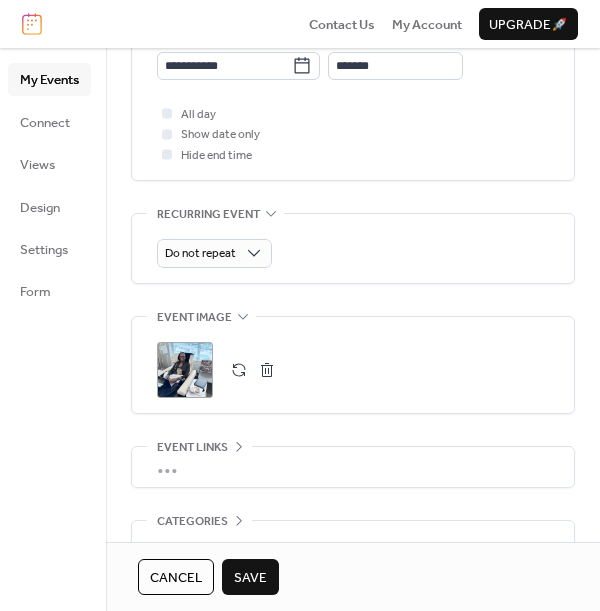 click at bounding box center (267, 370) 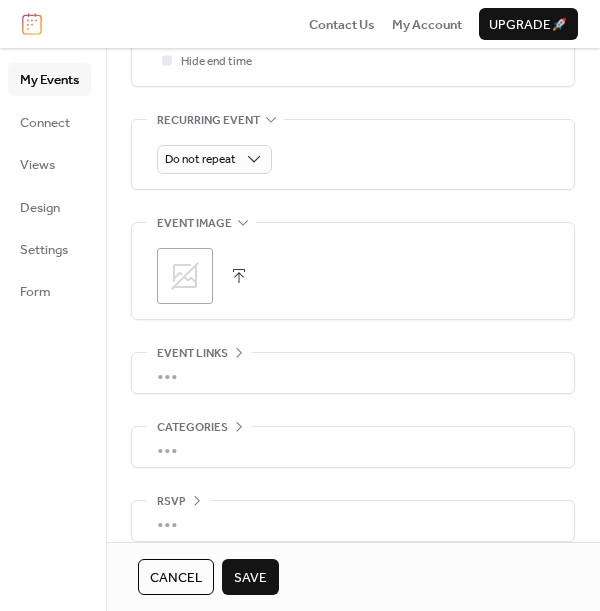 scroll, scrollTop: 963, scrollLeft: 0, axis: vertical 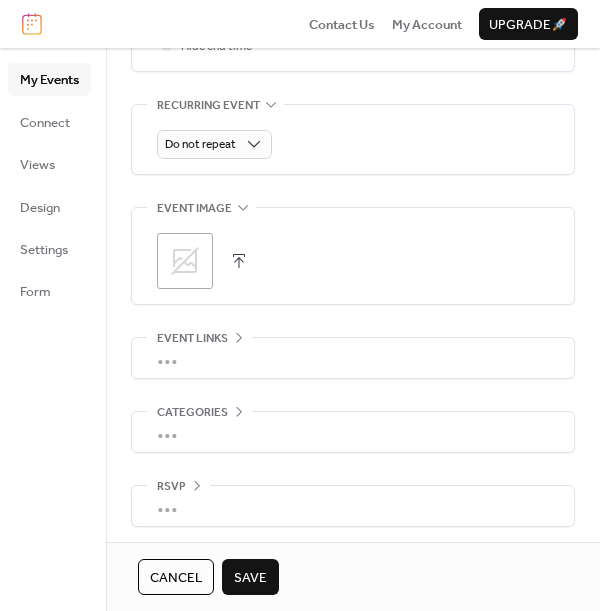 click on "Save" at bounding box center (250, 578) 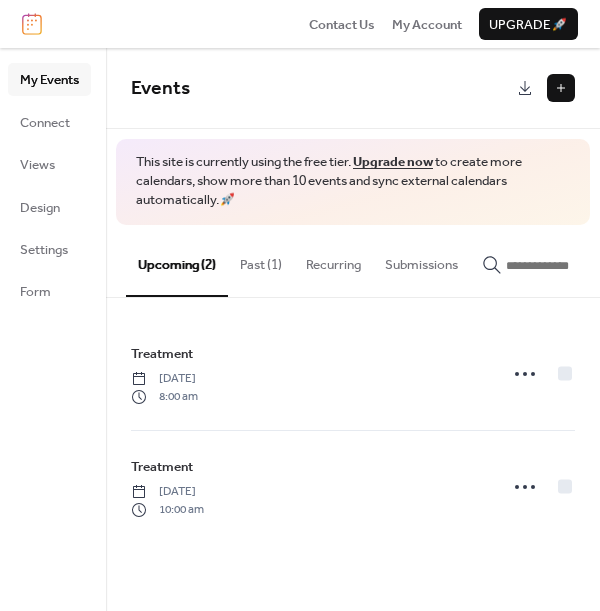 click 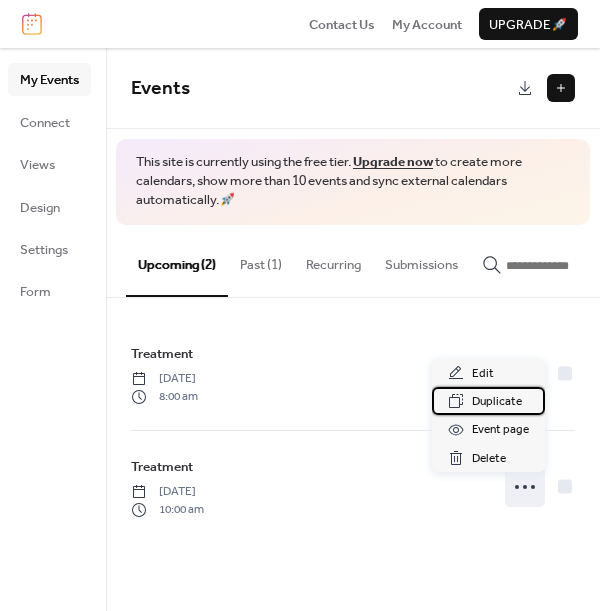 click on "Duplicate" at bounding box center (497, 402) 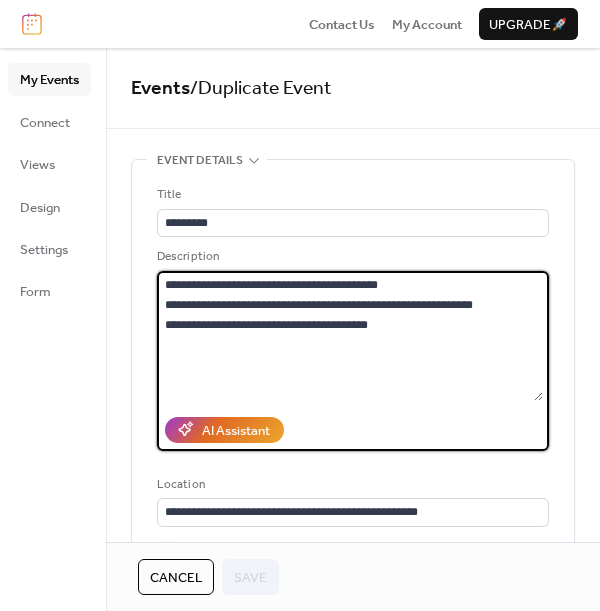 click on "**********" at bounding box center [350, 336] 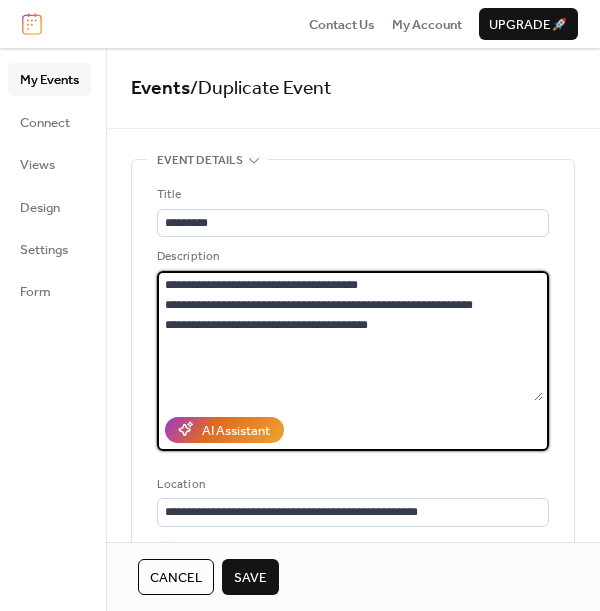 click on "**********" at bounding box center [350, 336] 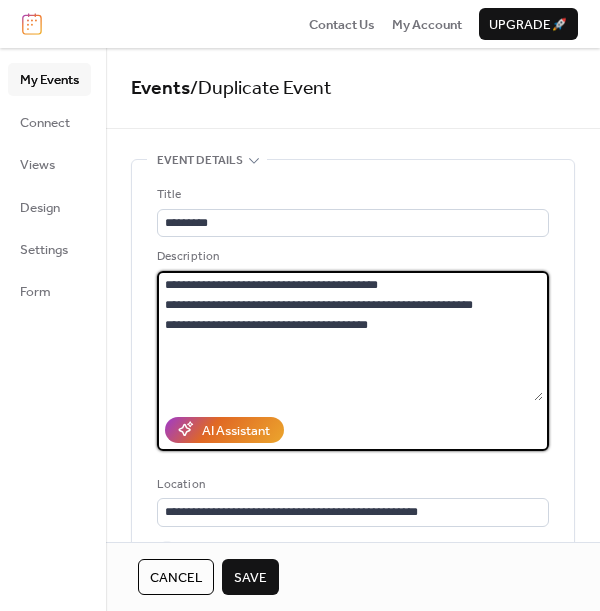 click on "**********" at bounding box center (350, 336) 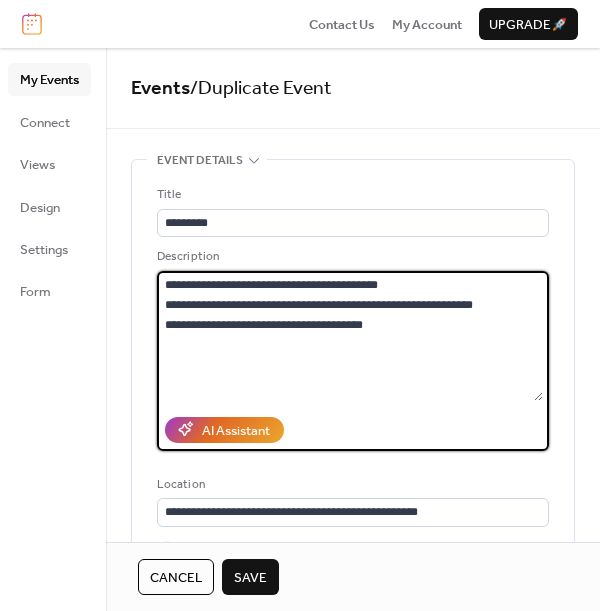 click on "**********" at bounding box center (350, 336) 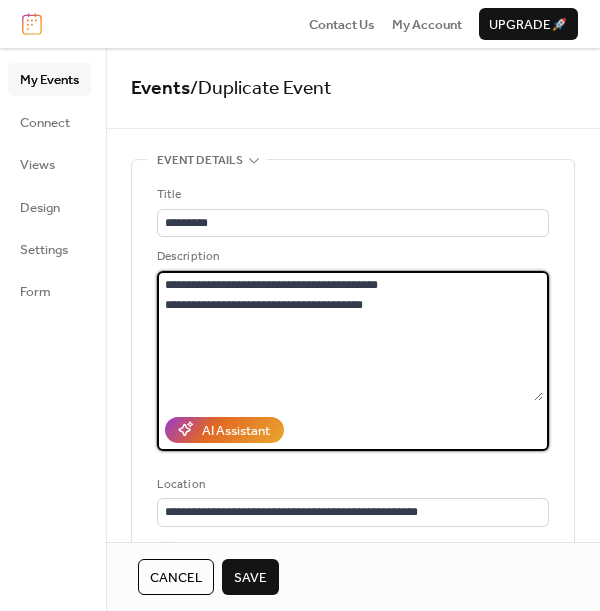 type on "**********" 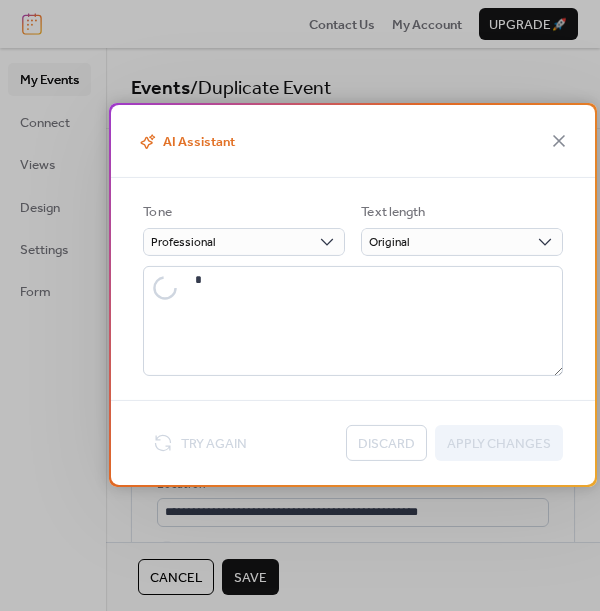 type on "**********" 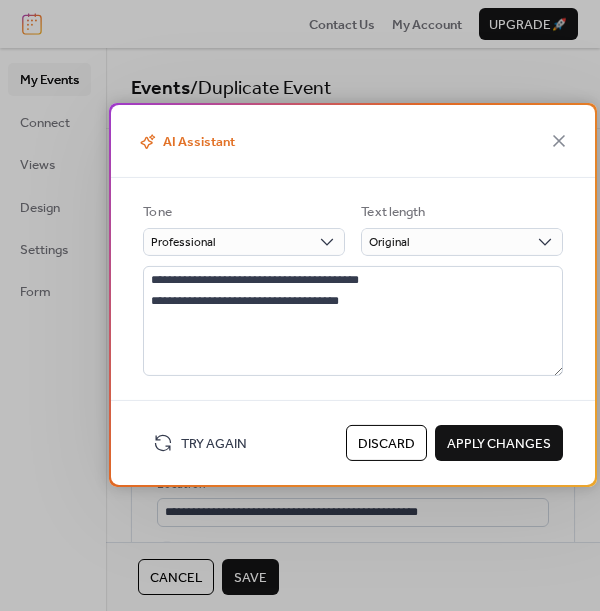 click on "Apply Changes" at bounding box center [499, 444] 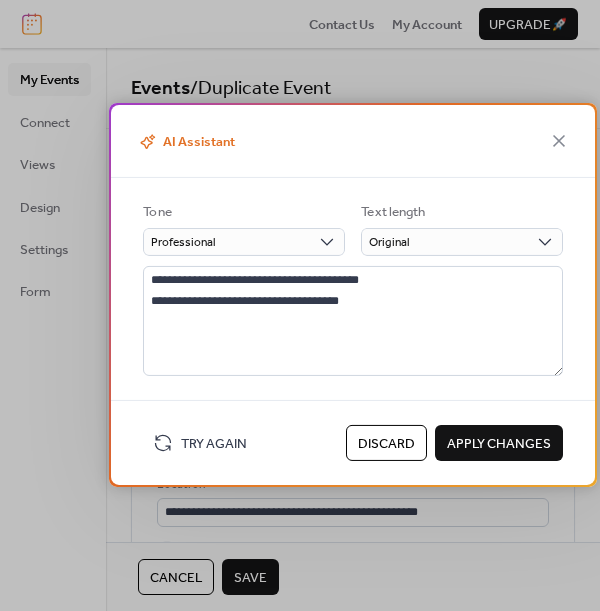 type on "**********" 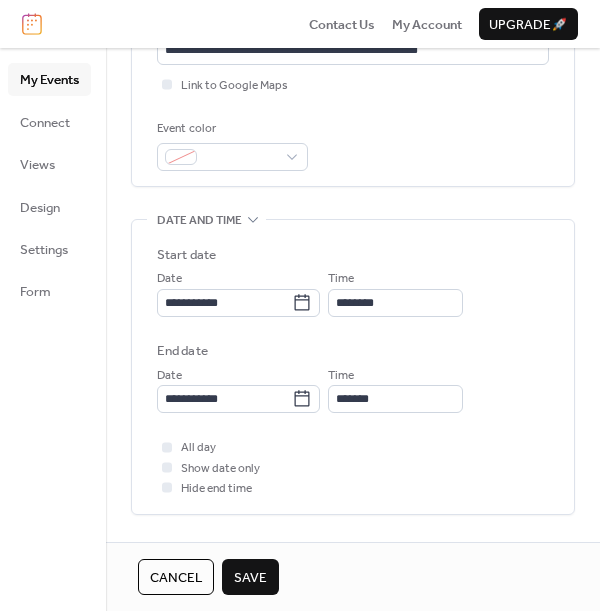 scroll, scrollTop: 463, scrollLeft: 0, axis: vertical 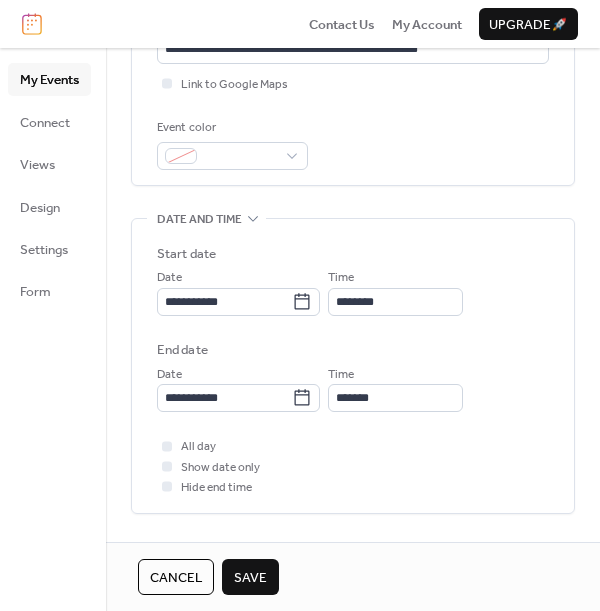 click 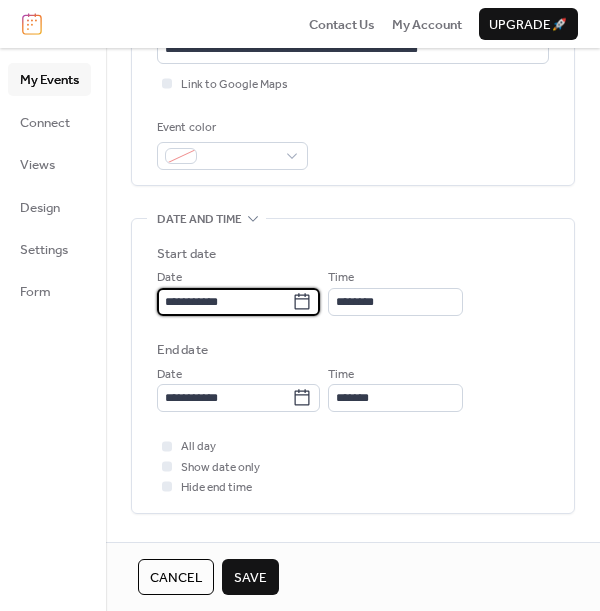 click on "**********" at bounding box center (224, 302) 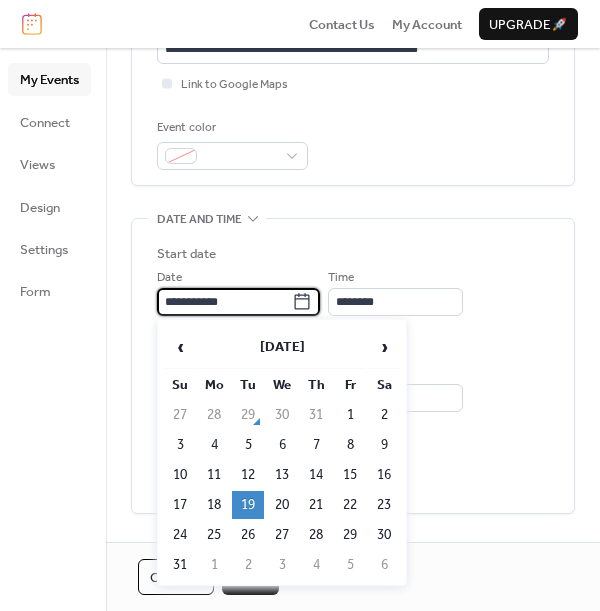 click on "12" at bounding box center (248, 475) 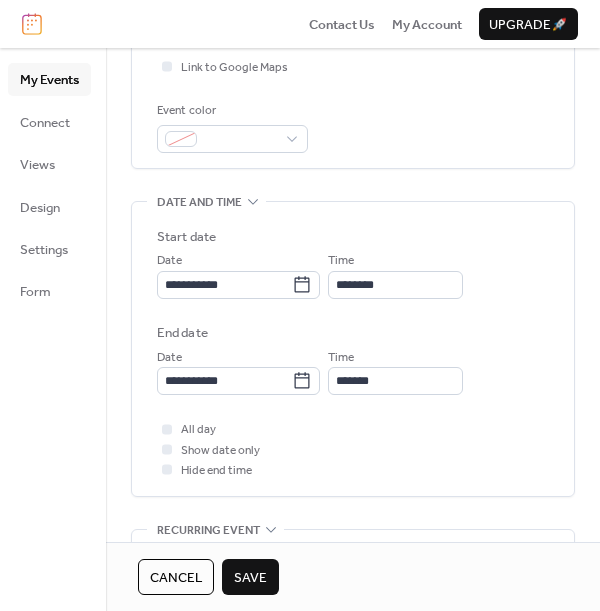 scroll, scrollTop: 478, scrollLeft: 0, axis: vertical 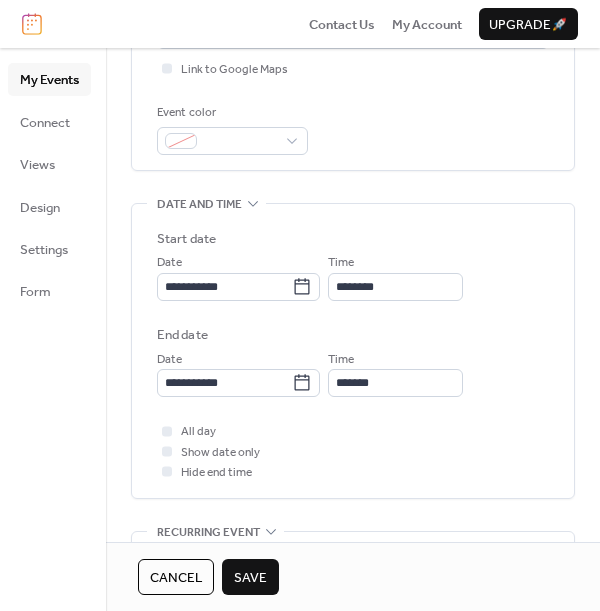 click on "Save" at bounding box center [250, 578] 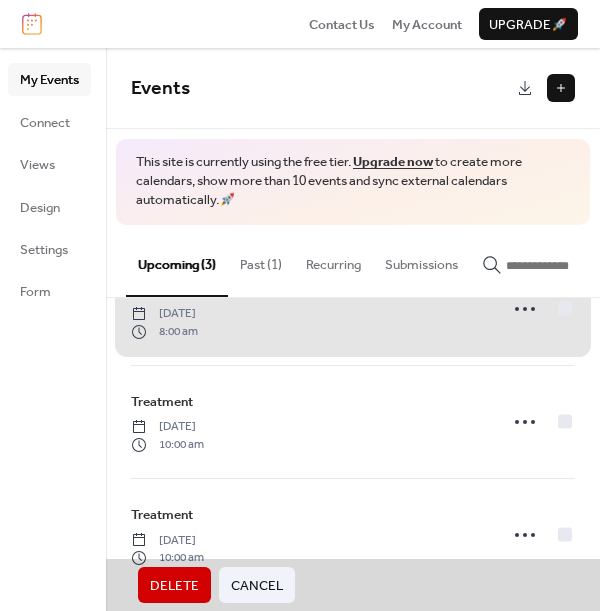 scroll, scrollTop: 70, scrollLeft: 0, axis: vertical 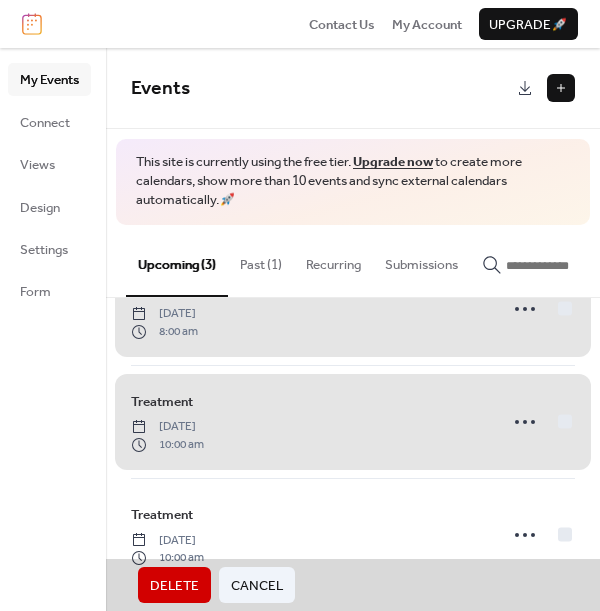 click on "Treatment Tuesday, August 12, 2025 10:00 am" at bounding box center (353, 421) 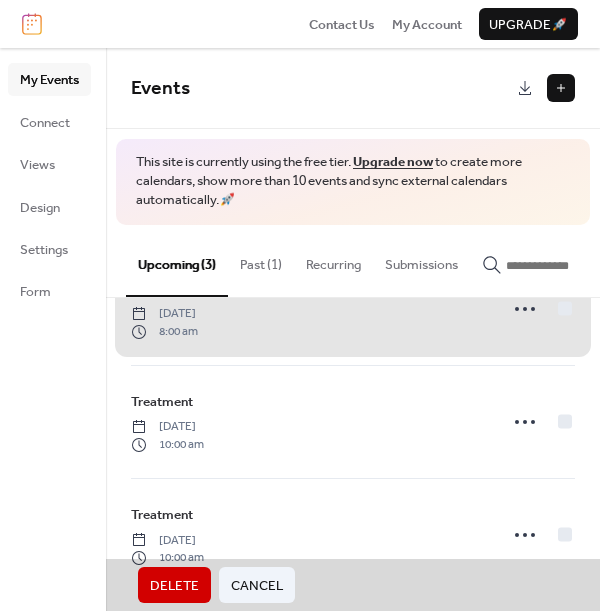 click on "Treatment Tuesday, August 12, 2025 10:00 am" at bounding box center [353, 421] 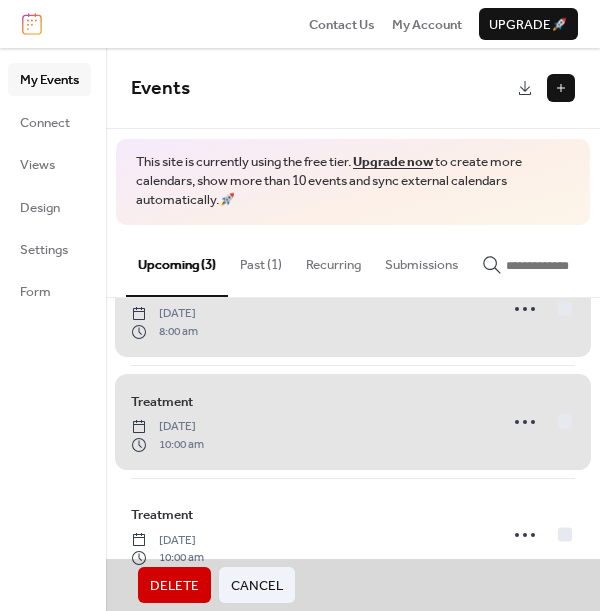 click on "Treatment Tuesday, August 12, 2025 10:00 am" at bounding box center (353, 421) 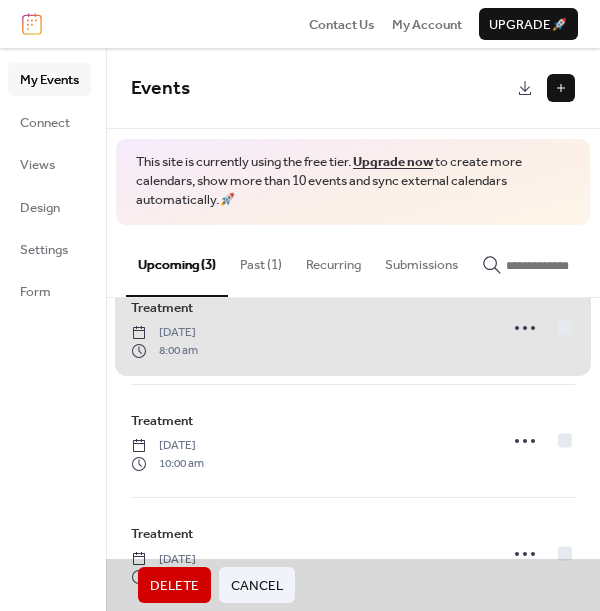 scroll, scrollTop: 70, scrollLeft: 0, axis: vertical 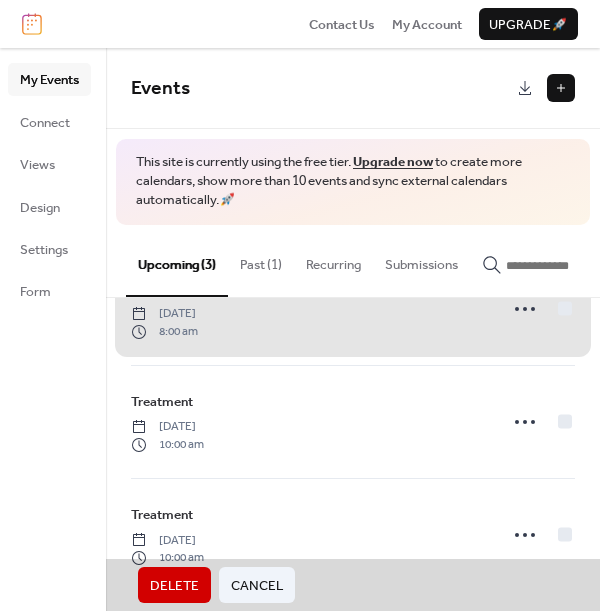 click on "Treatment Tuesday, August 12, 2025 10:00 am" at bounding box center [353, 421] 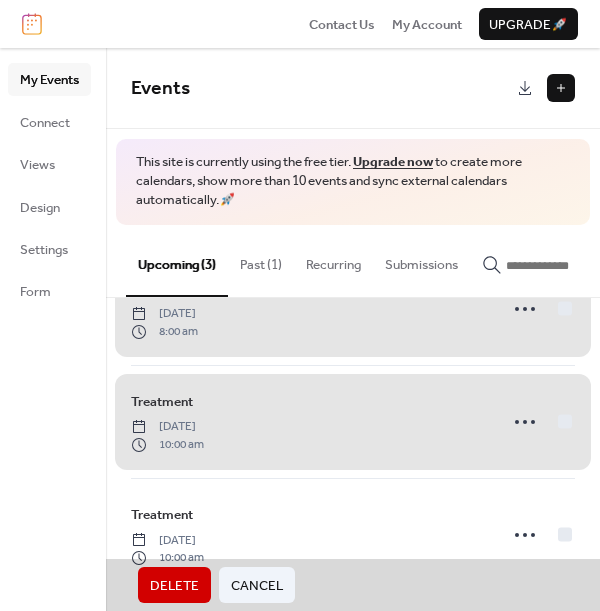 click on "Treatment Tuesday, August 12, 2025 10:00 am" at bounding box center (353, 421) 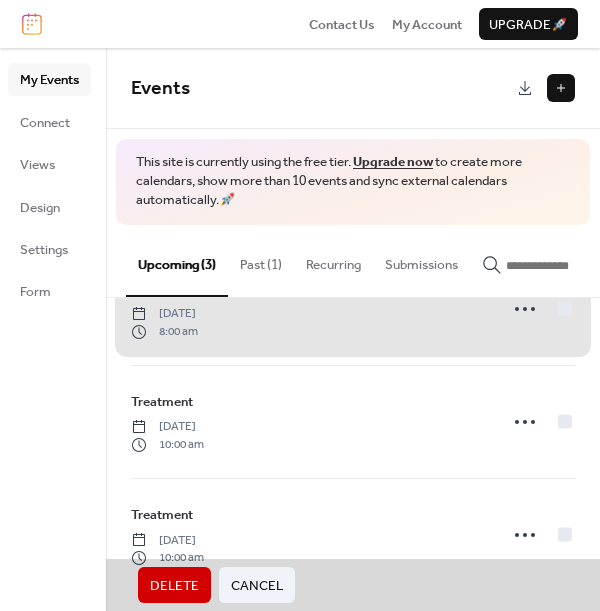 click on "Treatment Tuesday, July 29, 2025 8:00 am" at bounding box center [353, 309] 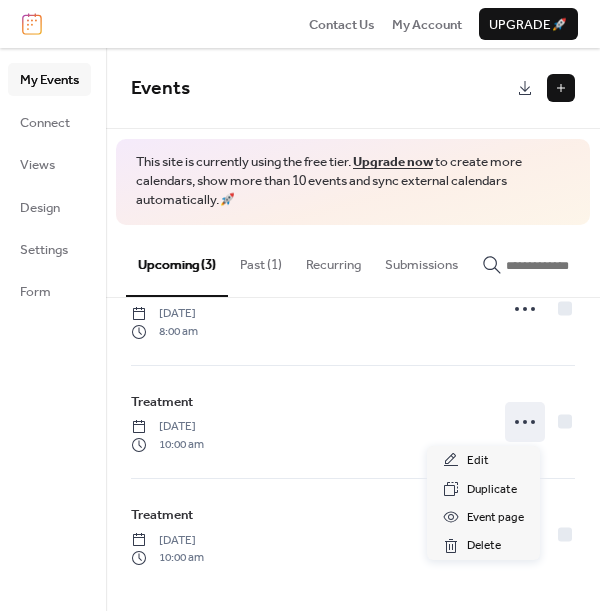 click 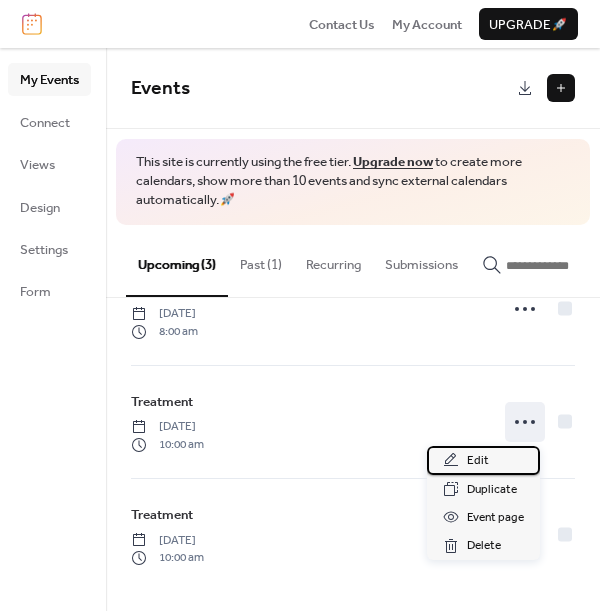 click on "Edit" at bounding box center [483, 460] 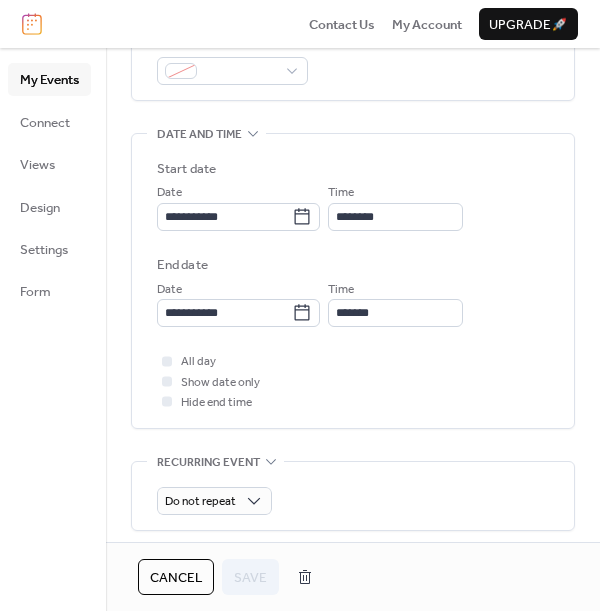 scroll, scrollTop: 551, scrollLeft: 0, axis: vertical 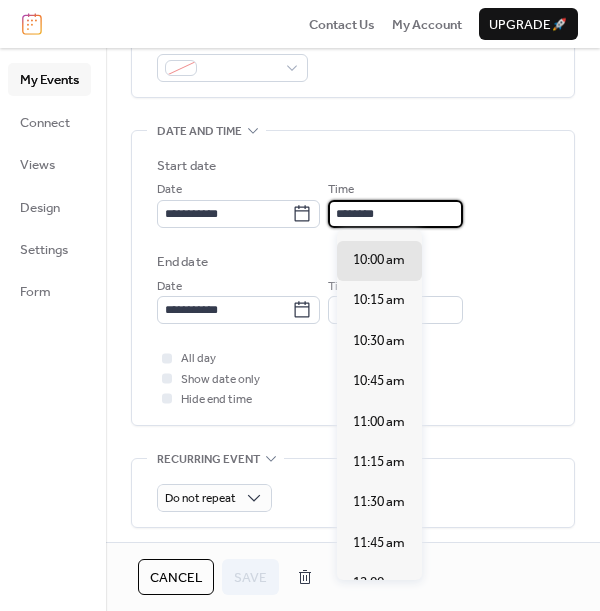 click on "********" at bounding box center [395, 214] 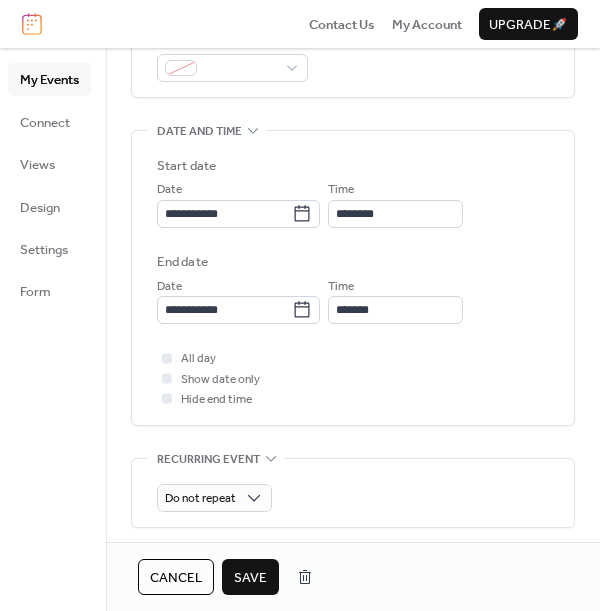 click on "**********" at bounding box center [353, 240] 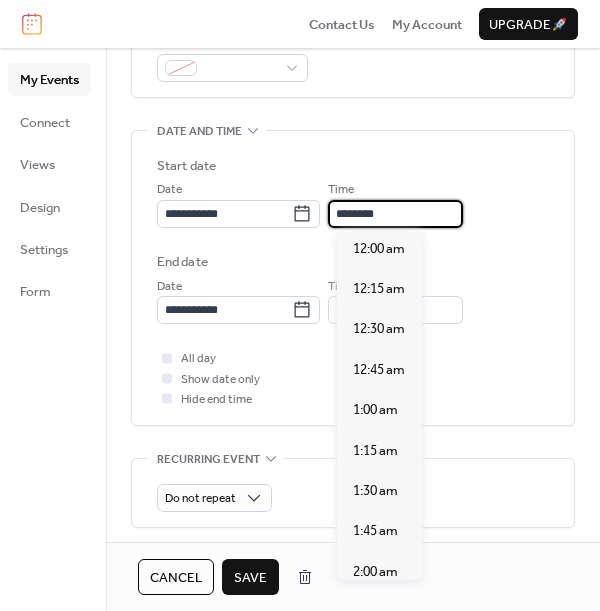 scroll, scrollTop: 1605, scrollLeft: 0, axis: vertical 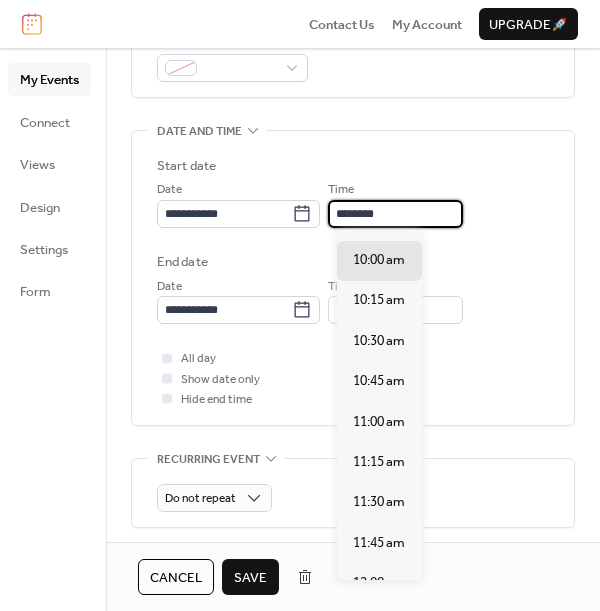 click on "********" at bounding box center (395, 214) 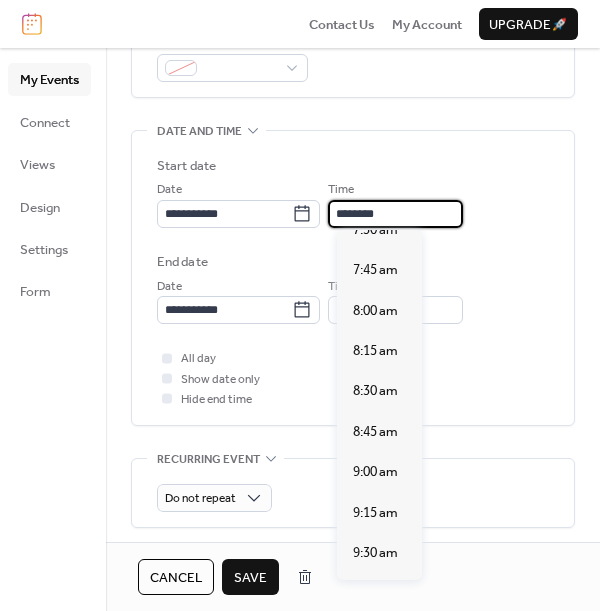 scroll, scrollTop: 1226, scrollLeft: 0, axis: vertical 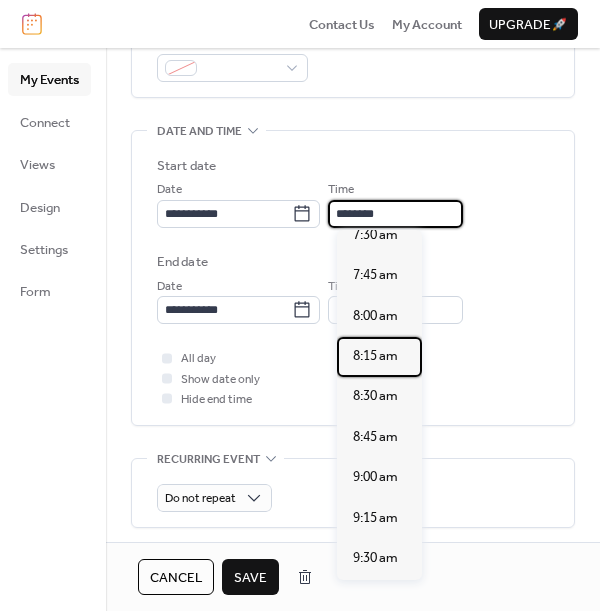 click on "8:15 am" at bounding box center (375, 356) 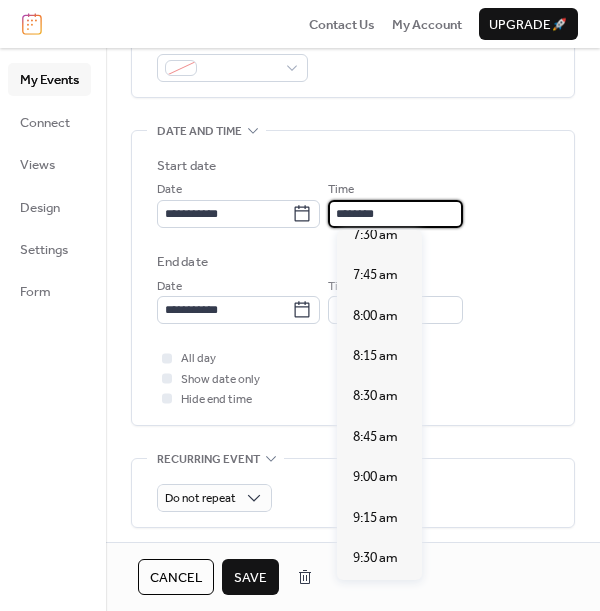 type on "*******" 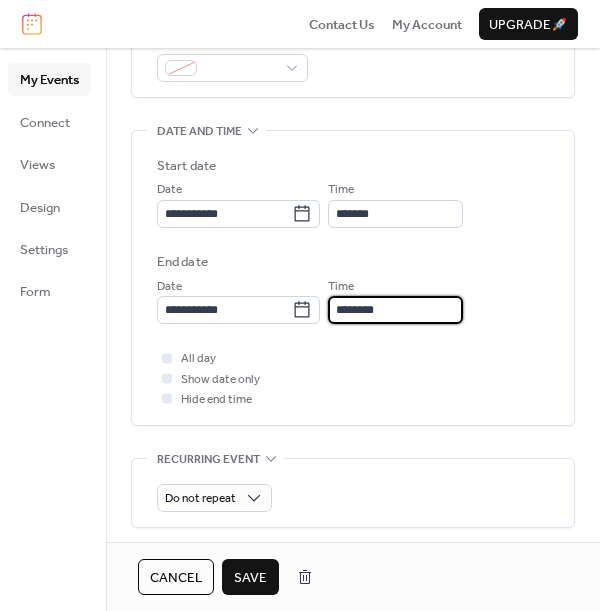 click on "********" at bounding box center (395, 310) 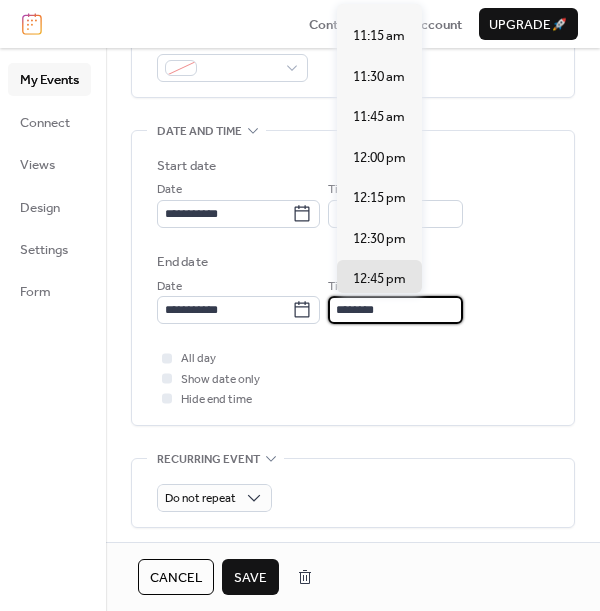 scroll, scrollTop: 426, scrollLeft: 0, axis: vertical 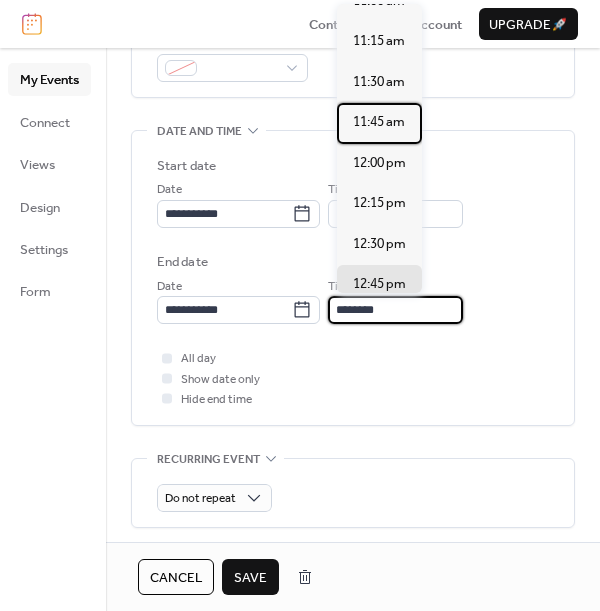 click on "11:45 am" at bounding box center [379, 122] 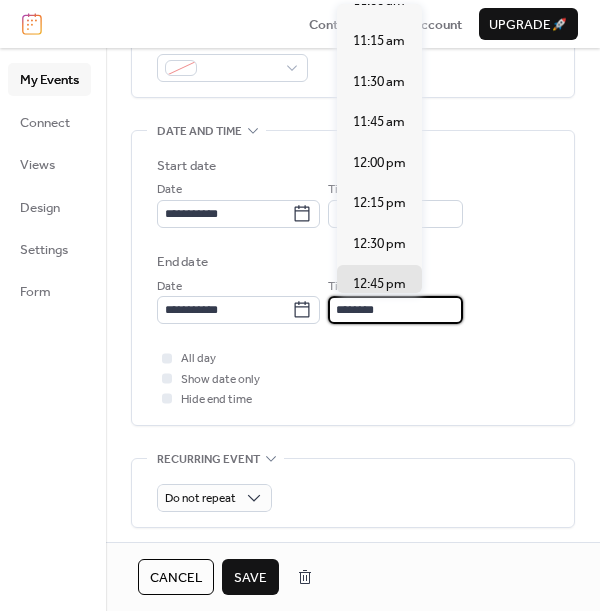 type on "********" 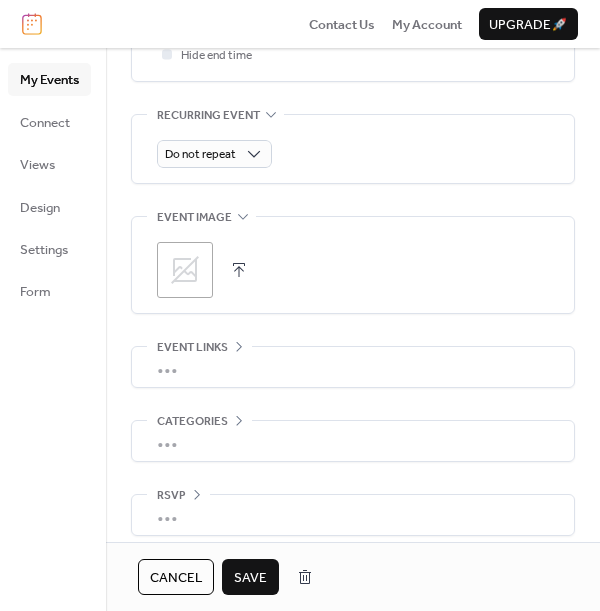 scroll, scrollTop: 905, scrollLeft: 0, axis: vertical 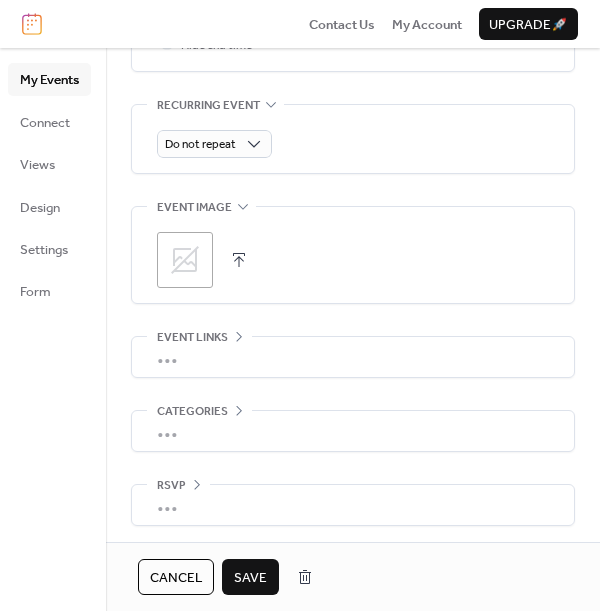 click on "Save" at bounding box center [250, 578] 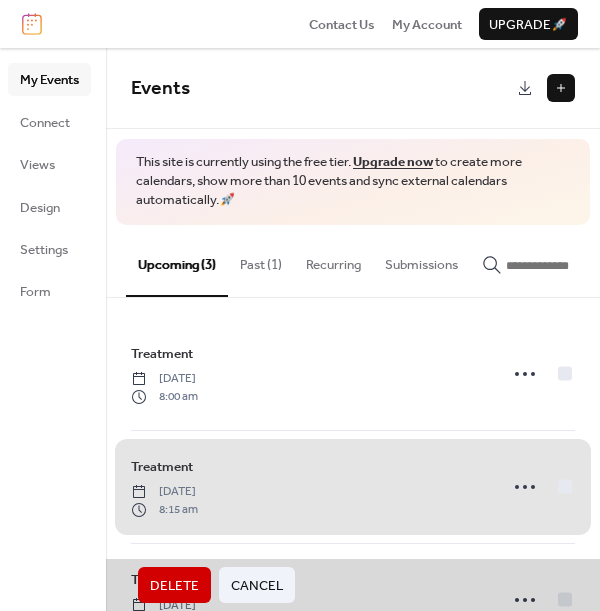 scroll, scrollTop: 70, scrollLeft: 0, axis: vertical 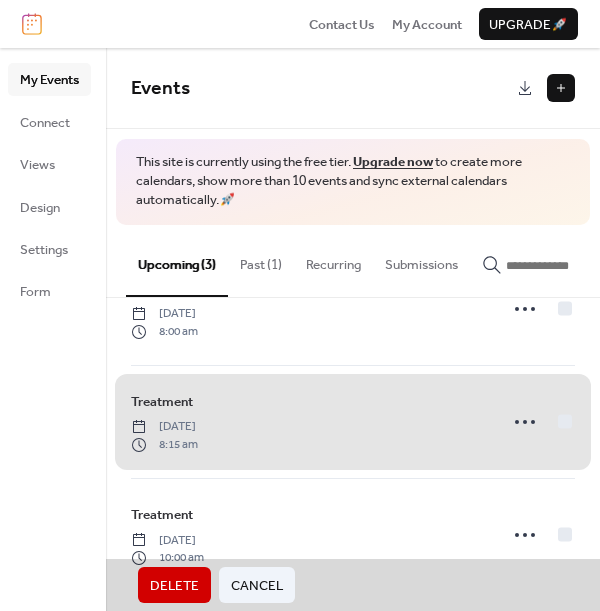 click on "Treatment Tuesday, August 12, 2025 8:15 am" at bounding box center (353, 421) 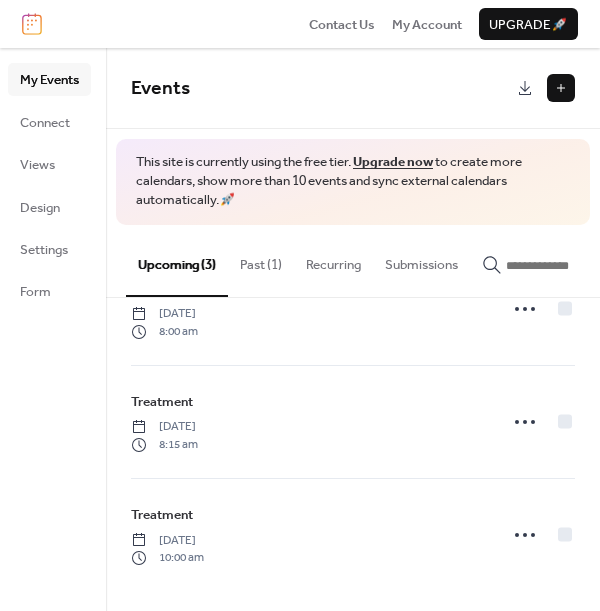 click 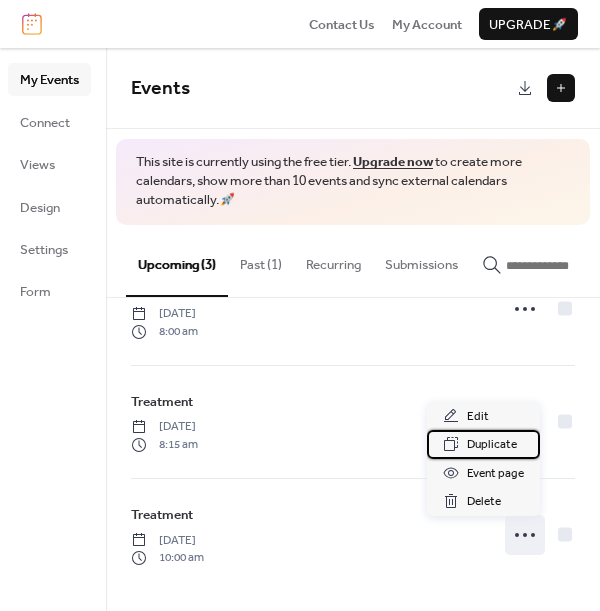 click on "Duplicate" at bounding box center [492, 445] 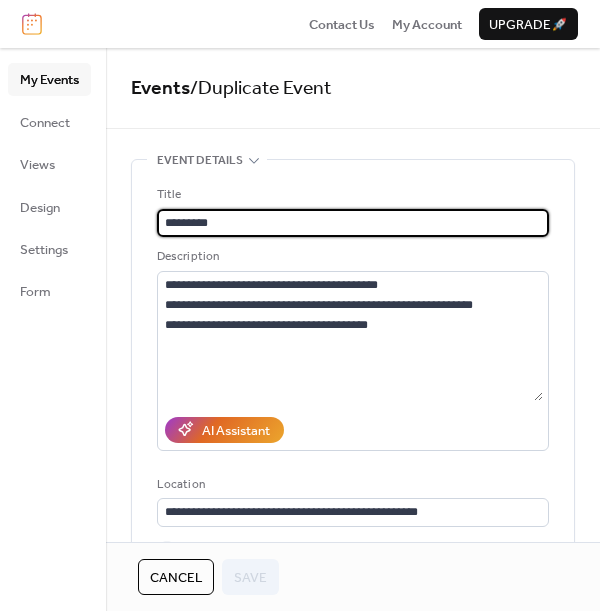 click on "My Events" at bounding box center (49, 80) 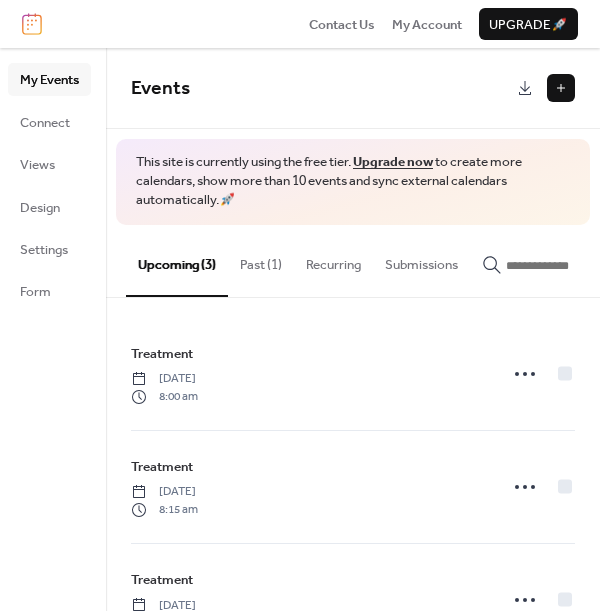 scroll, scrollTop: 70, scrollLeft: 0, axis: vertical 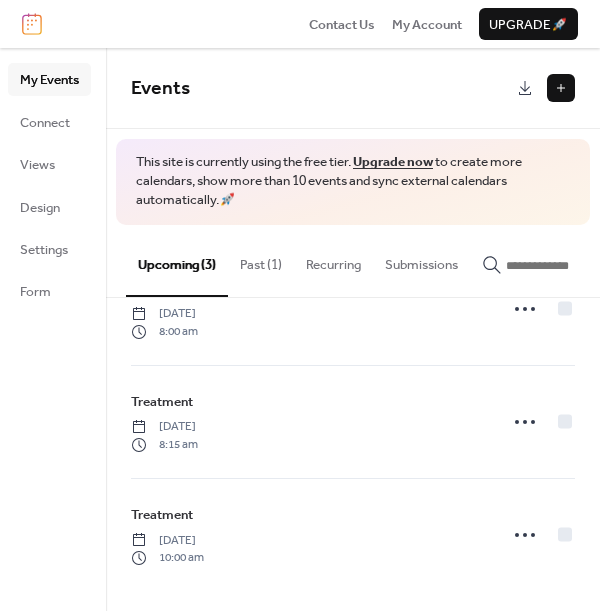 click on "Treatment Tuesday, August 12, 2025 8:15 am" at bounding box center [308, 422] 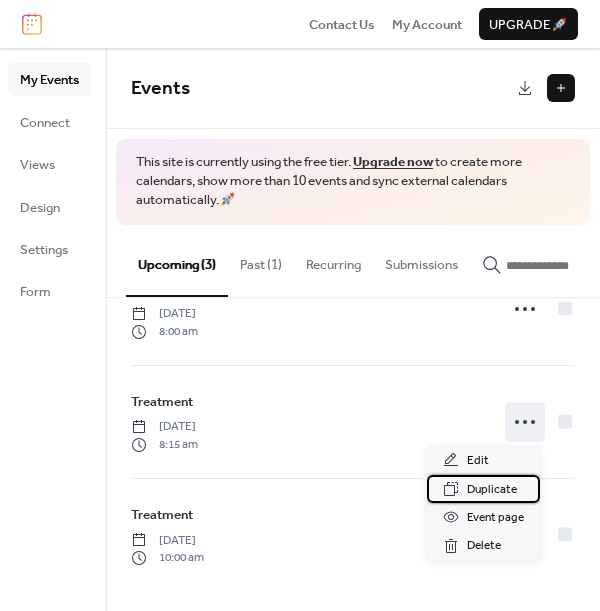click on "Duplicate" at bounding box center (492, 490) 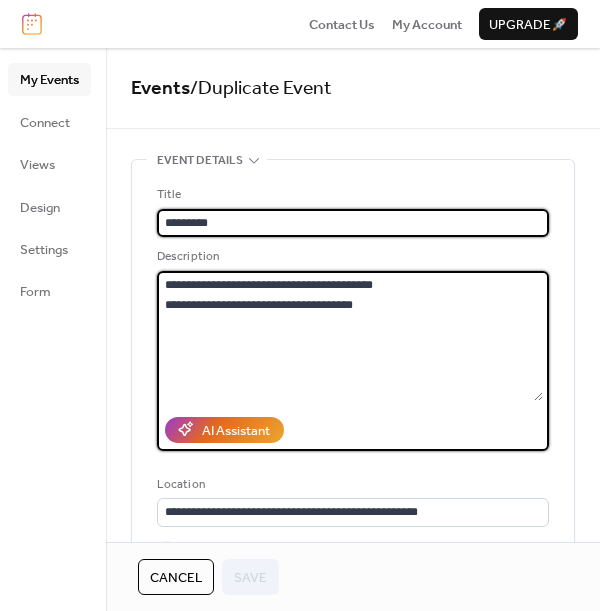 click on "**********" at bounding box center (350, 336) 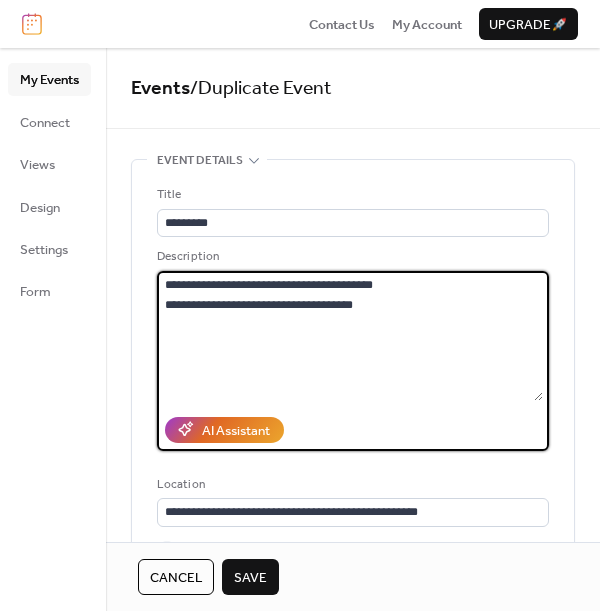 click on "**********" at bounding box center (350, 336) 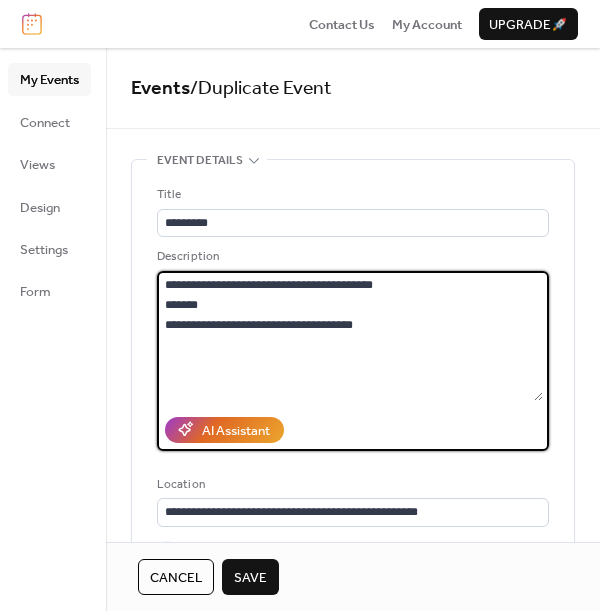 click on "**********" at bounding box center [350, 336] 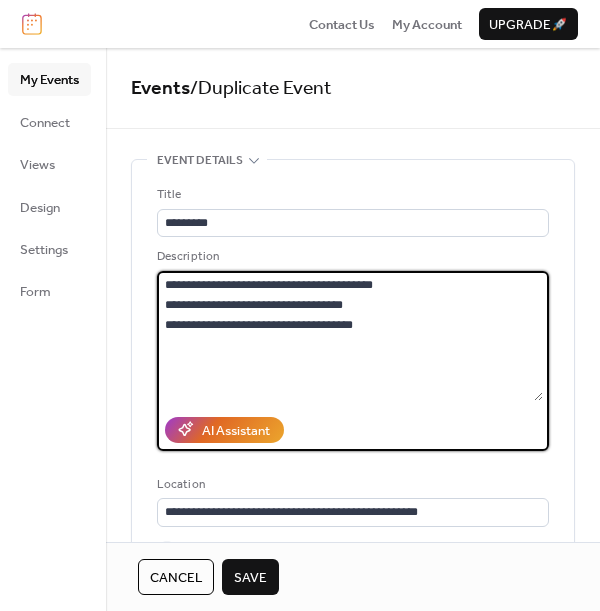 type on "**********" 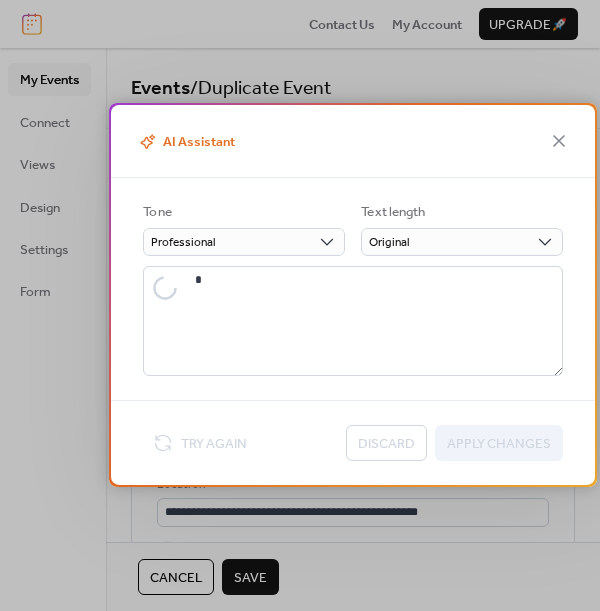type on "**********" 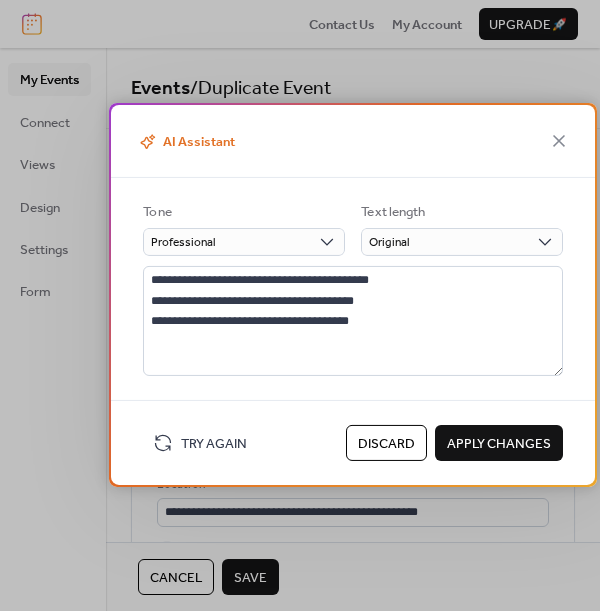 click on "Apply Changes" at bounding box center [499, 444] 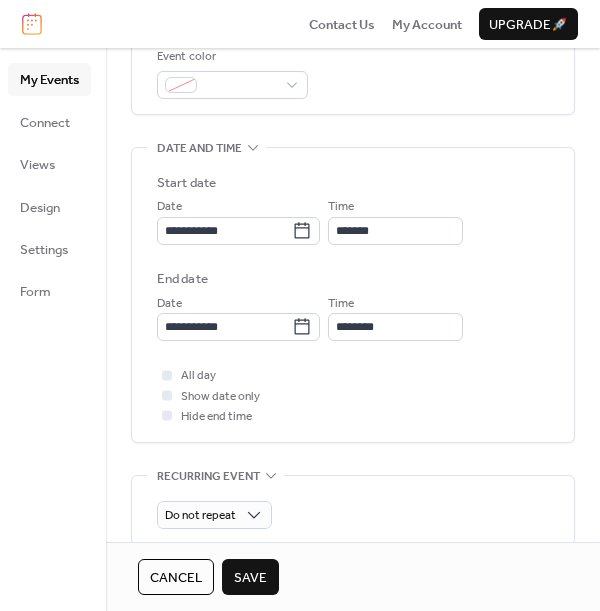 scroll, scrollTop: 535, scrollLeft: 0, axis: vertical 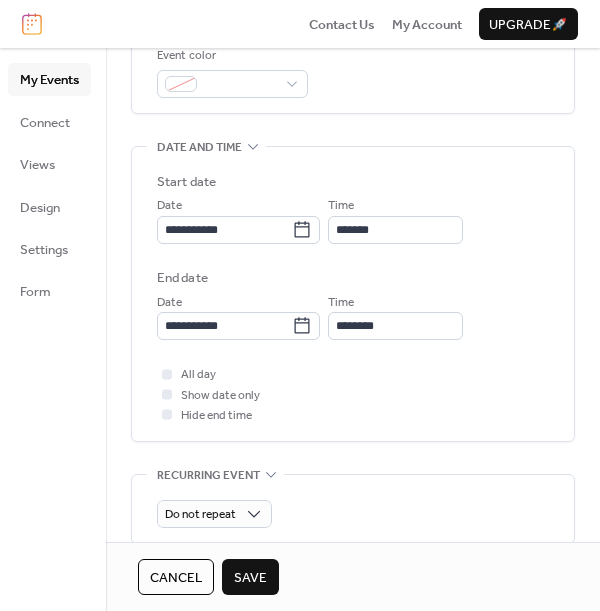 click 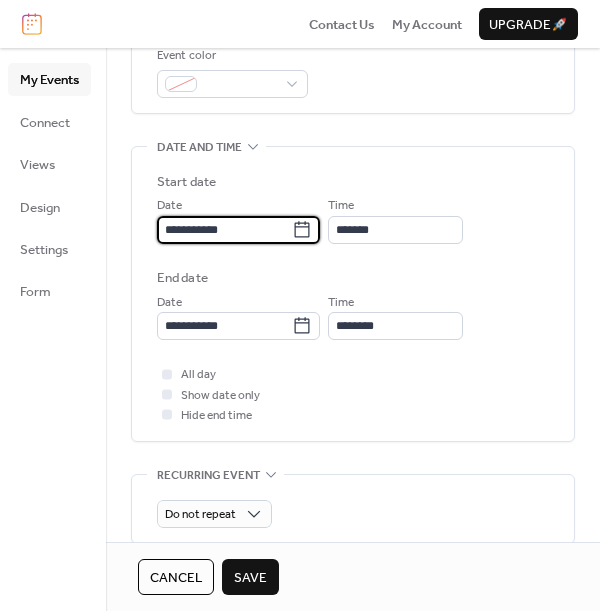 click on "**********" at bounding box center [224, 230] 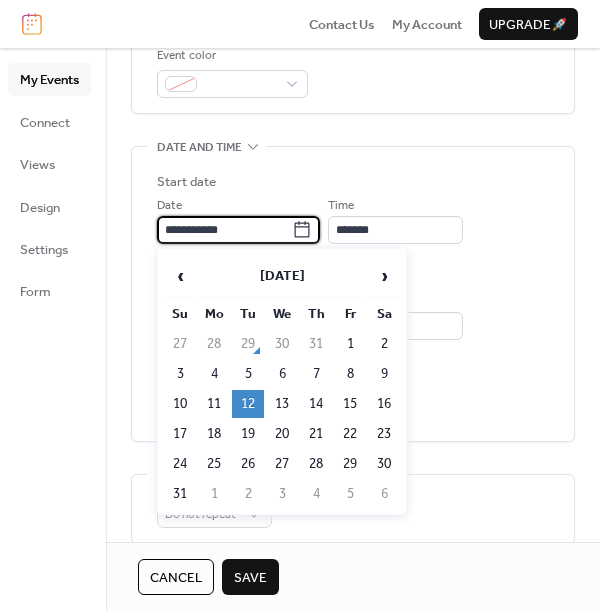 click on "5" at bounding box center [248, 374] 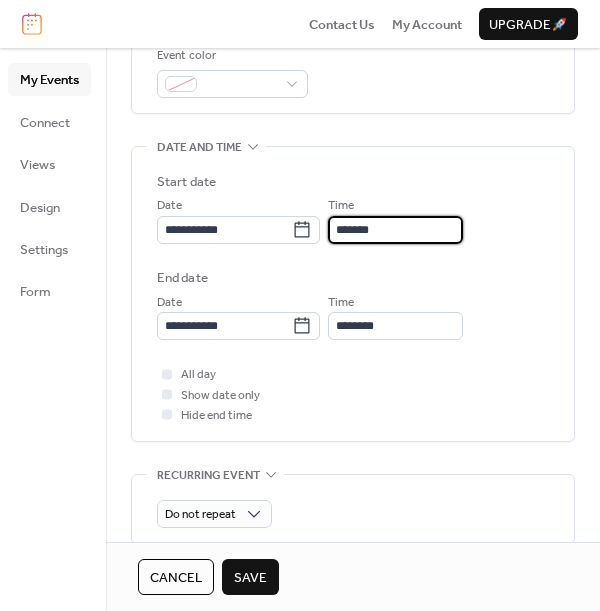 click on "*******" at bounding box center [395, 230] 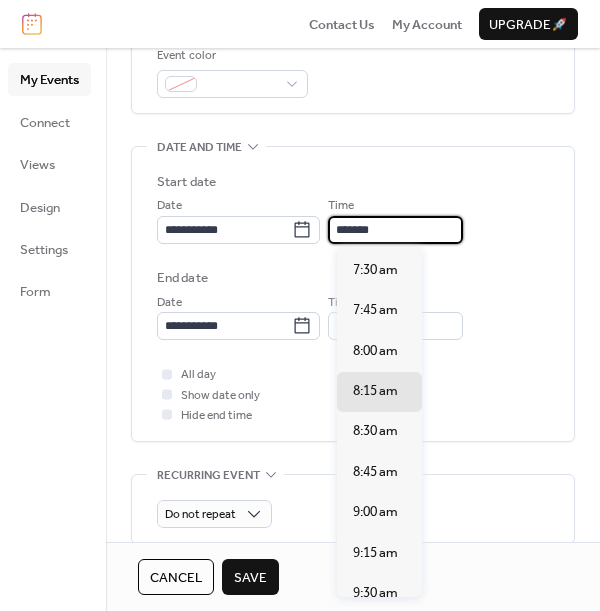 scroll, scrollTop: 1207, scrollLeft: 0, axis: vertical 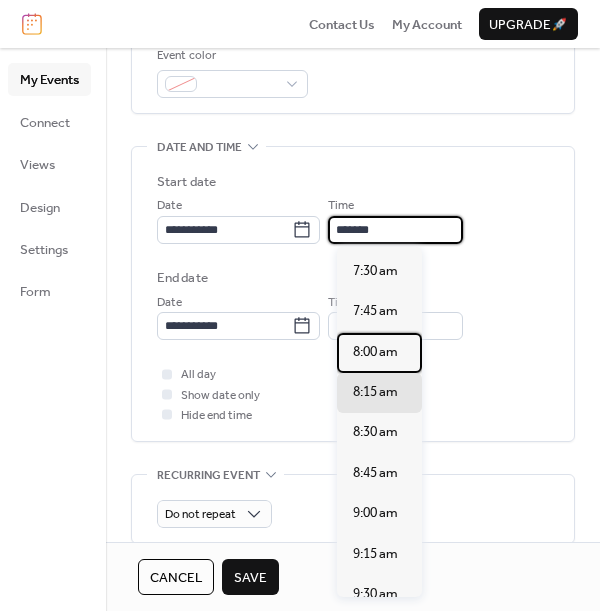 click on "8:00 am" at bounding box center (375, 352) 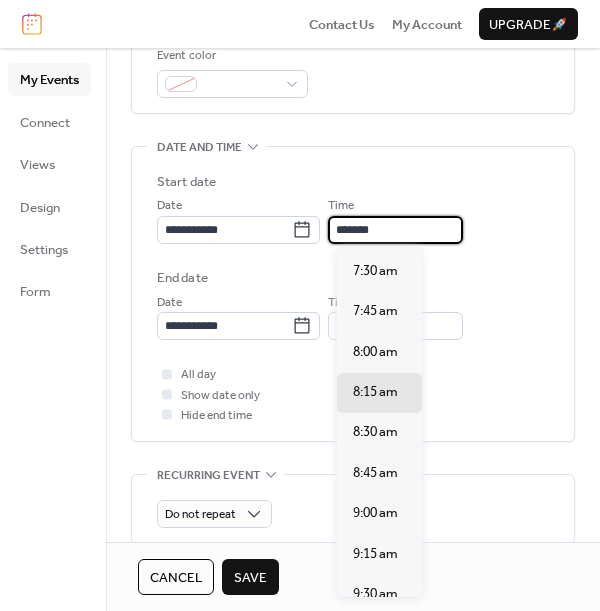 type on "*******" 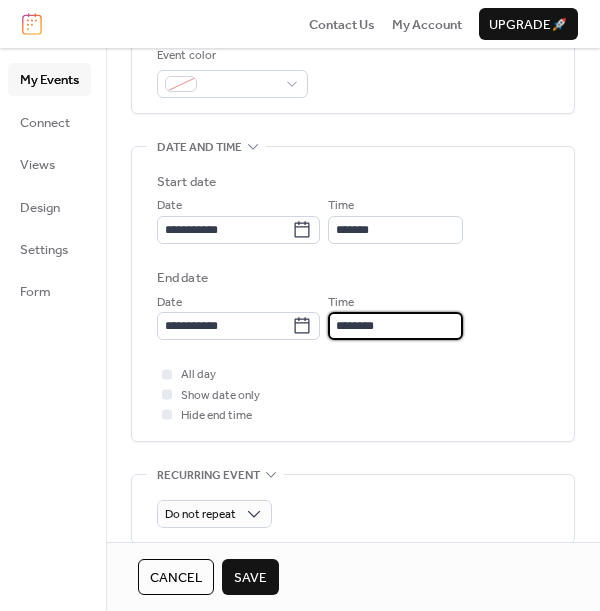 click on "********" at bounding box center (395, 326) 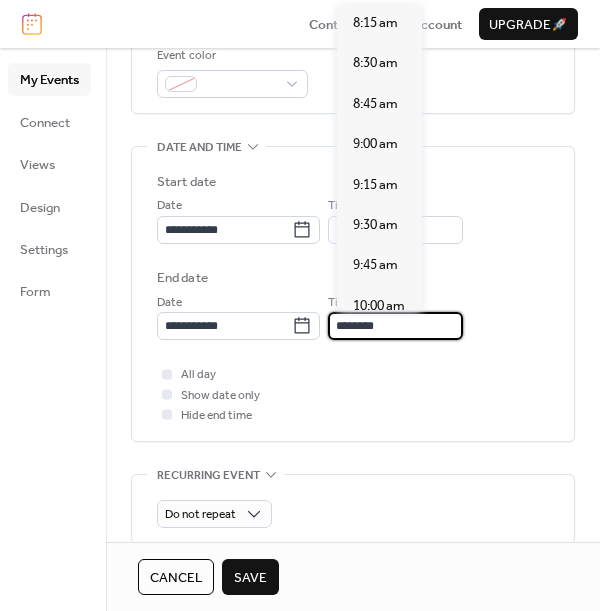 scroll, scrollTop: 521, scrollLeft: 0, axis: vertical 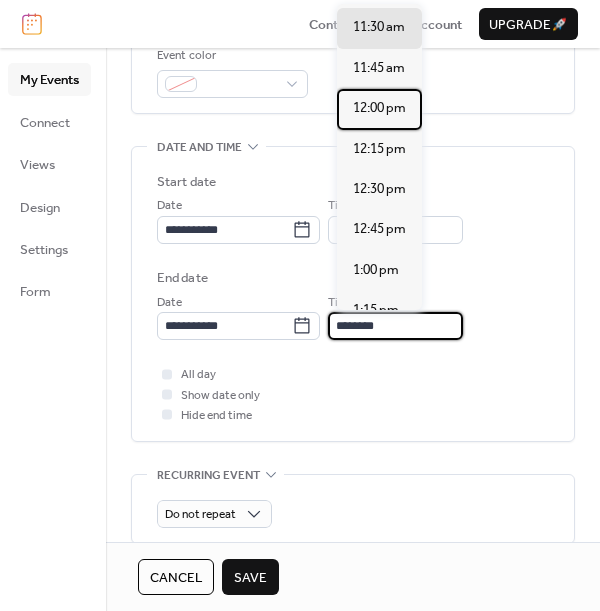 click on "12:00 pm" at bounding box center (379, 108) 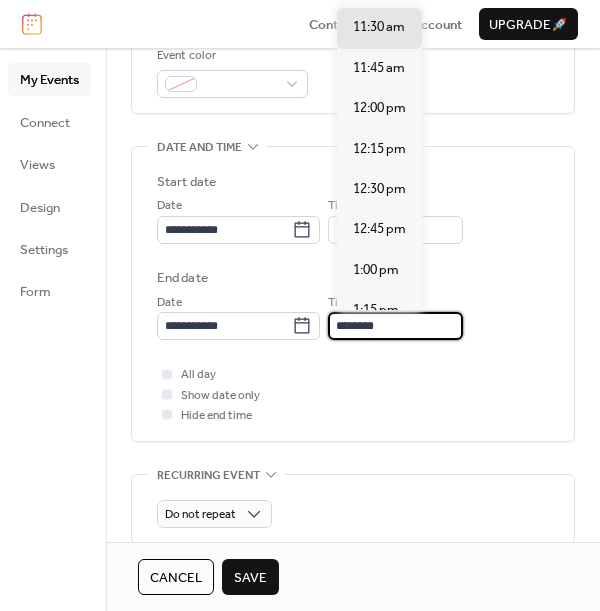 type on "********" 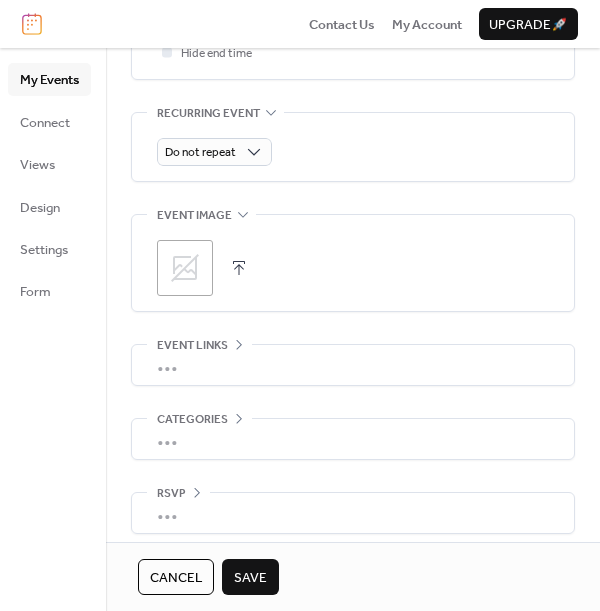 scroll, scrollTop: 905, scrollLeft: 0, axis: vertical 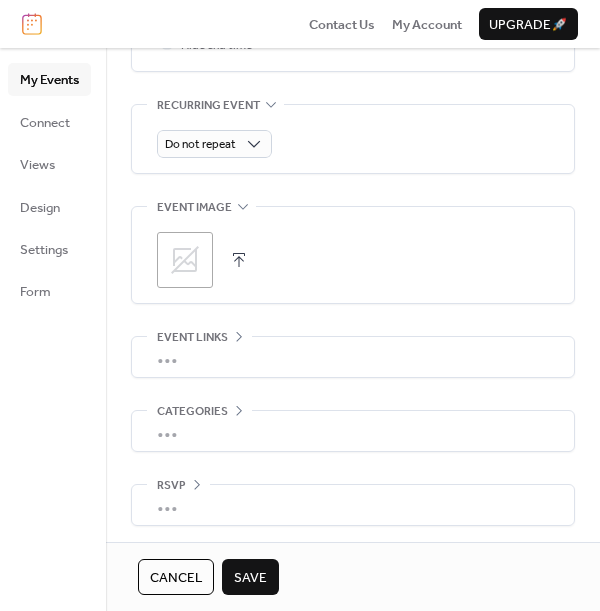 click on "Save" at bounding box center [250, 578] 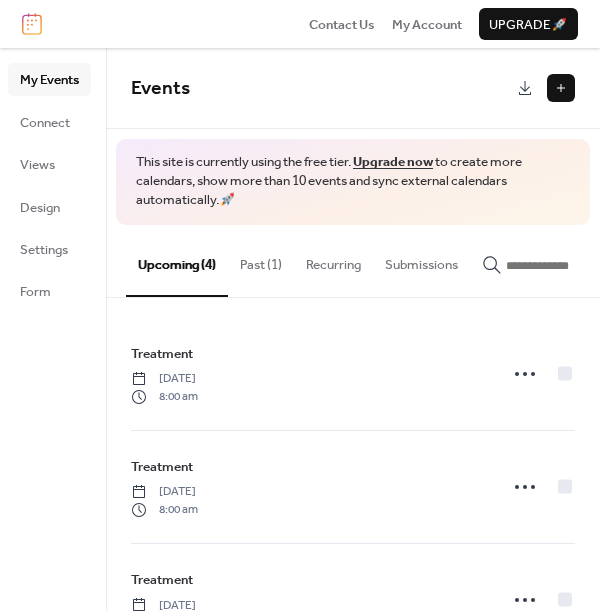 click on "Past (1)" at bounding box center [261, 260] 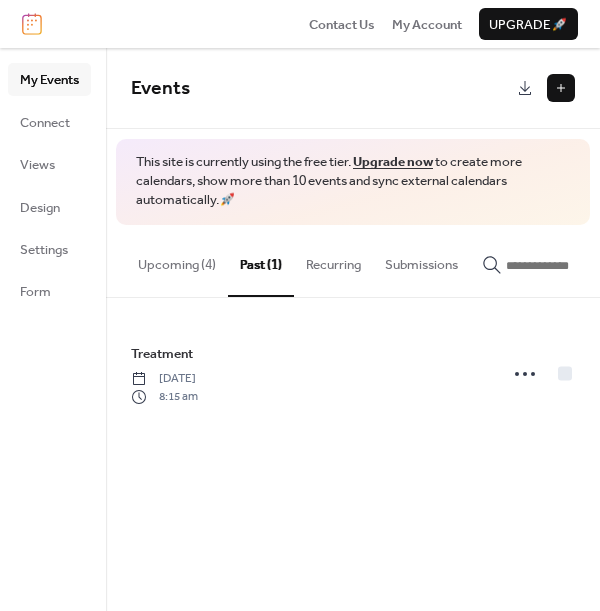 click on "Upcoming (4)" at bounding box center (177, 260) 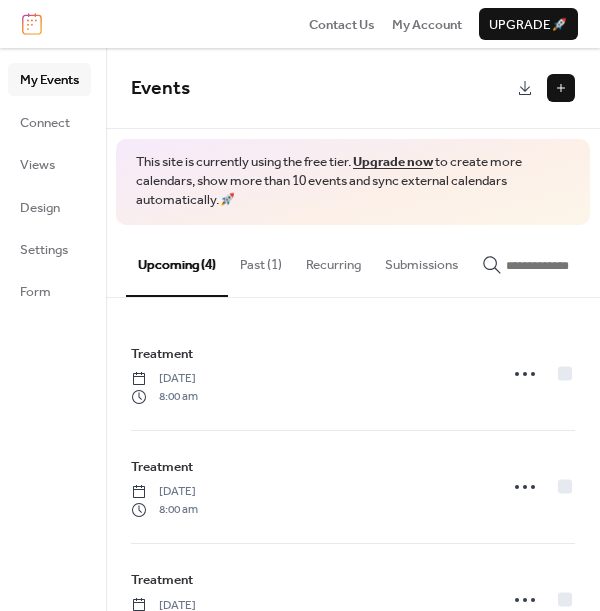click on "Past (1)" at bounding box center (261, 260) 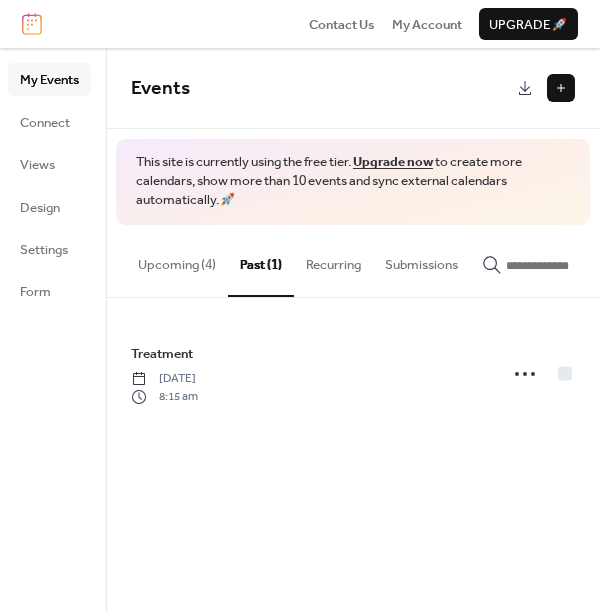 click on "Treatment Tuesday, July 15, 2025 8:15 am" at bounding box center (308, 374) 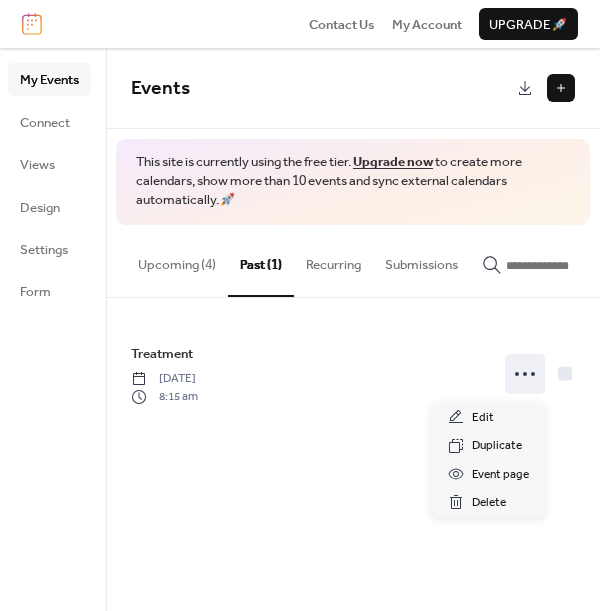 click on "Treatment" at bounding box center [162, 354] 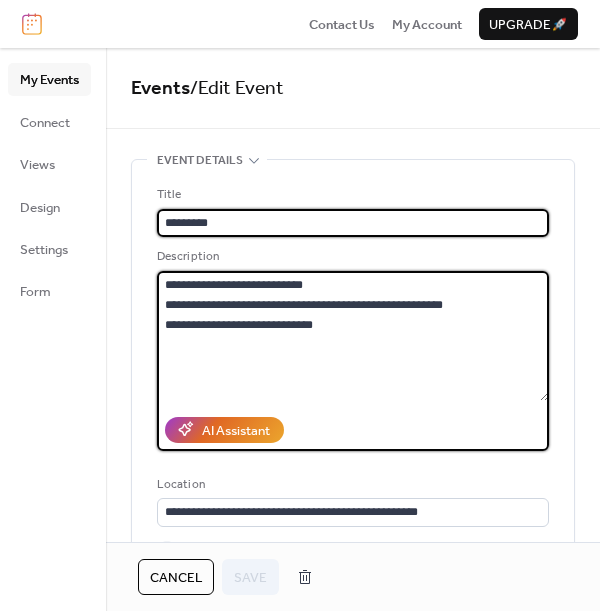click on "**********" at bounding box center (353, 336) 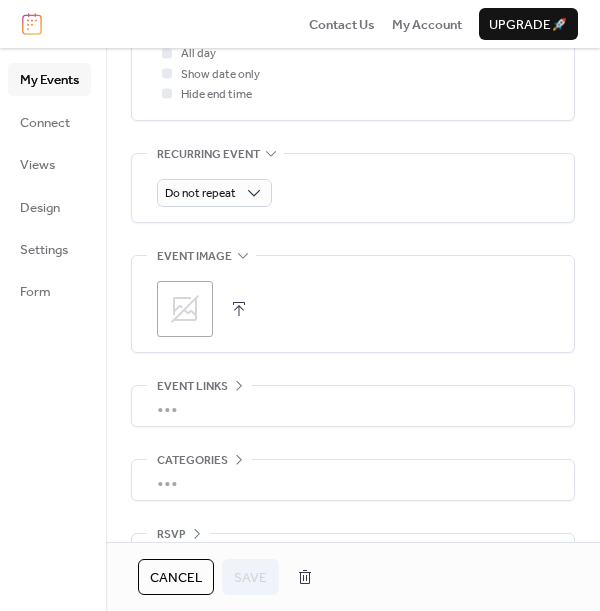 scroll, scrollTop: 905, scrollLeft: 0, axis: vertical 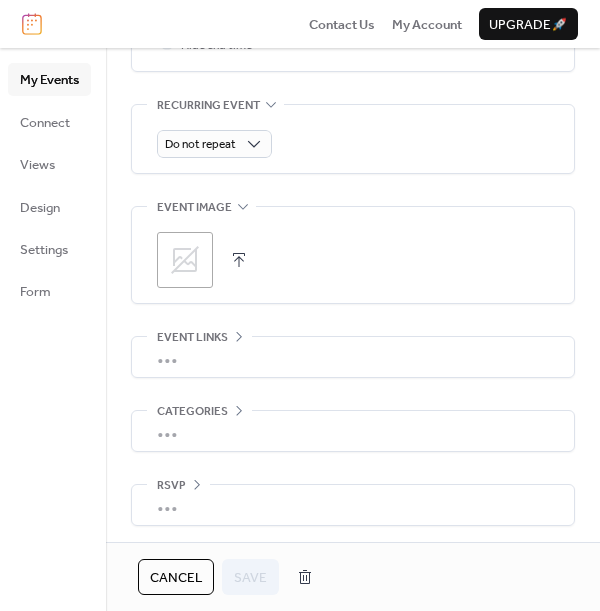 click at bounding box center (305, 577) 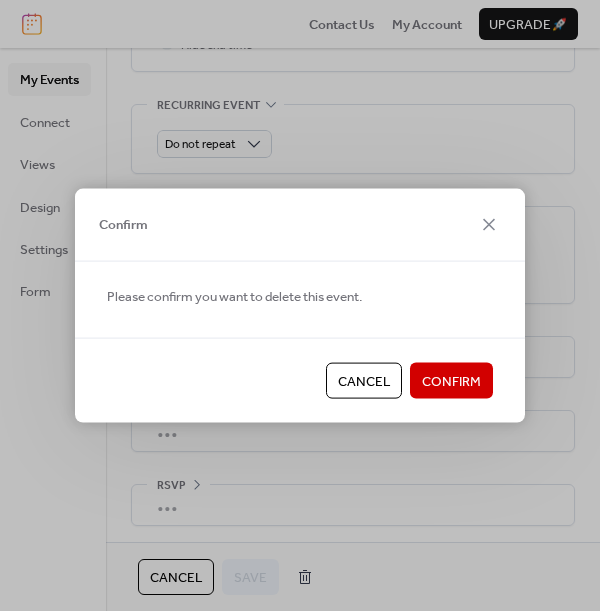 click on "Confirm" at bounding box center [451, 382] 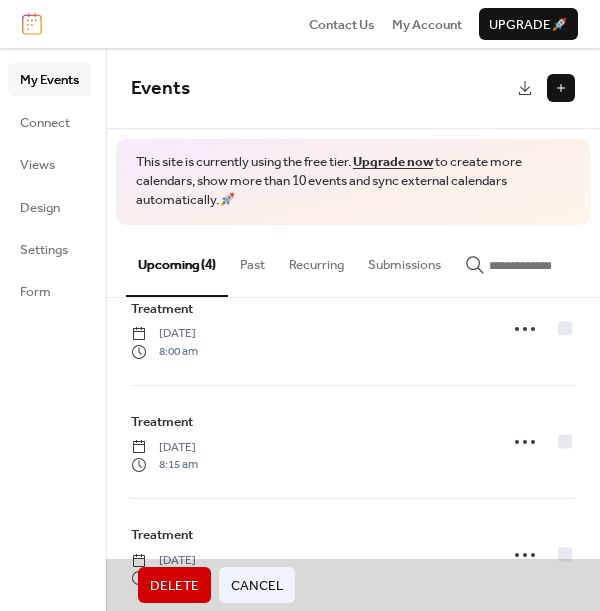 scroll, scrollTop: 183, scrollLeft: 0, axis: vertical 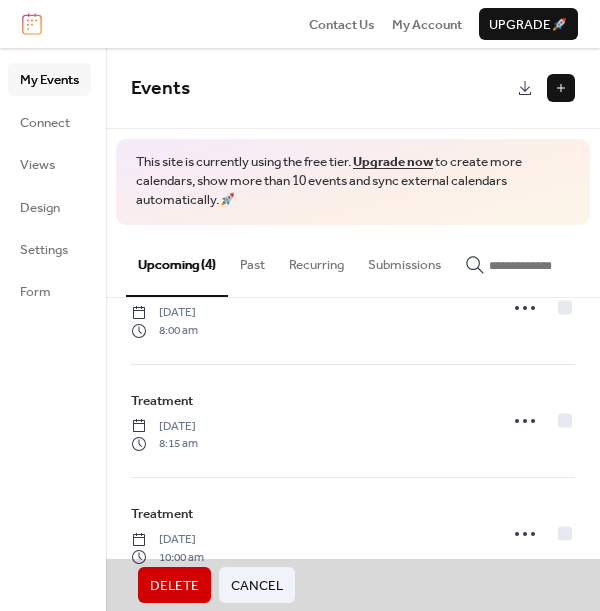 click on "Connect" at bounding box center [45, 123] 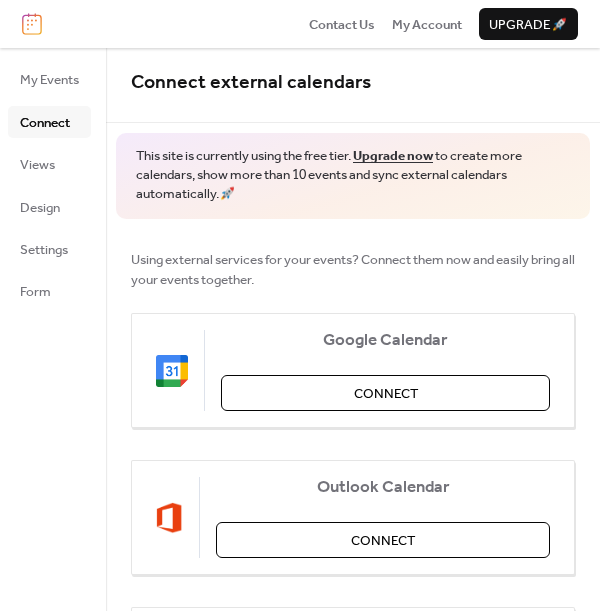 scroll, scrollTop: 13, scrollLeft: 0, axis: vertical 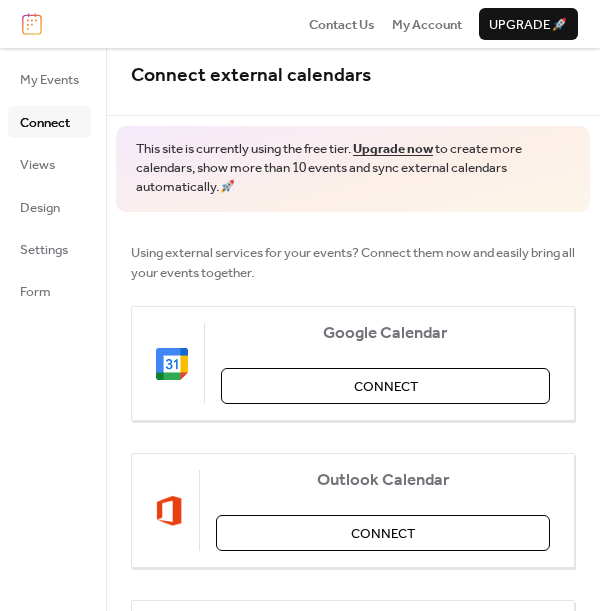 click on "Using external services for your events? Connect them now and easily bring all your events together. Google Calendar Connect Outlook Calendar Connect Eventbrite Connect Zoom Connect iCalendar Connect" at bounding box center (353, 625) 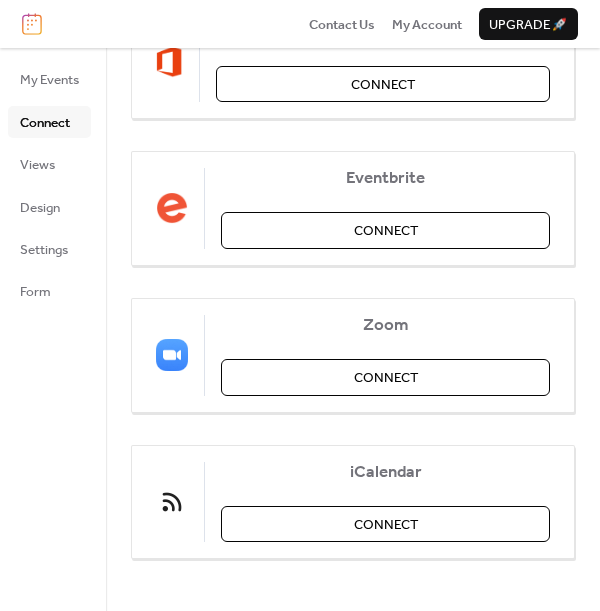 scroll, scrollTop: 465, scrollLeft: 0, axis: vertical 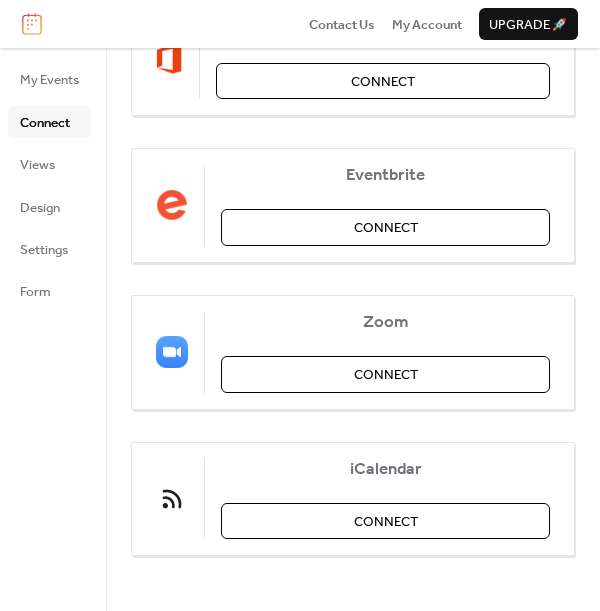 click on "Views" at bounding box center [37, 165] 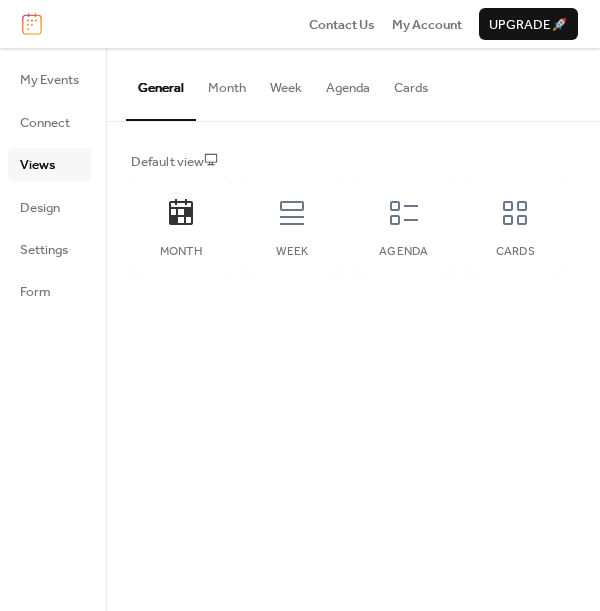 click on "Design" at bounding box center (40, 208) 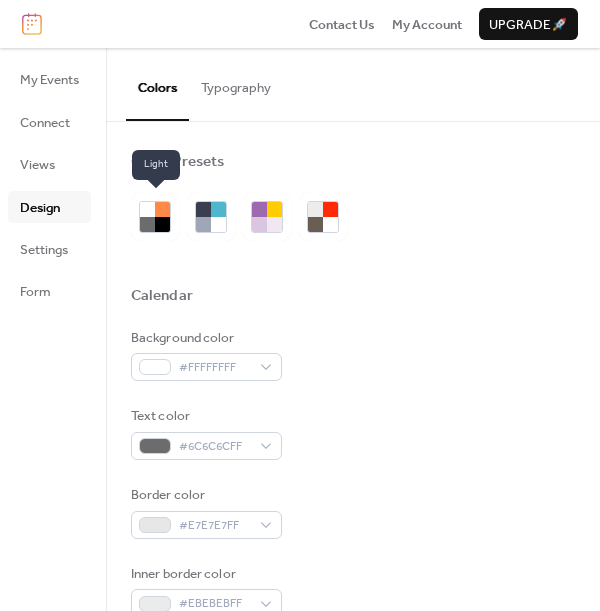 click at bounding box center [147, 209] 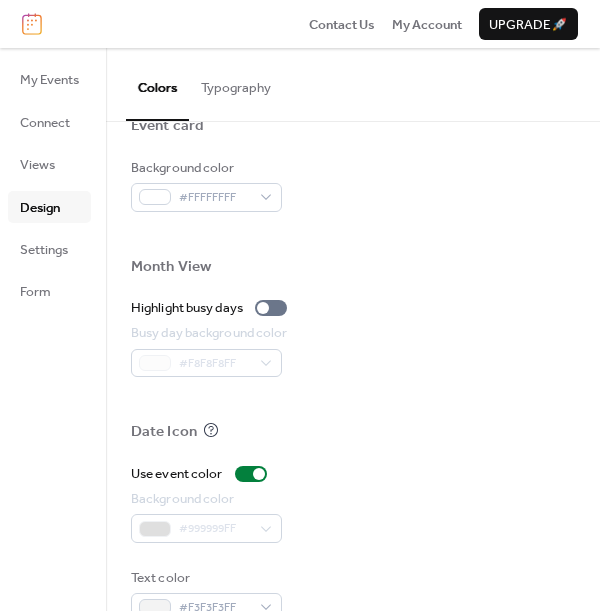 scroll, scrollTop: 1041, scrollLeft: 0, axis: vertical 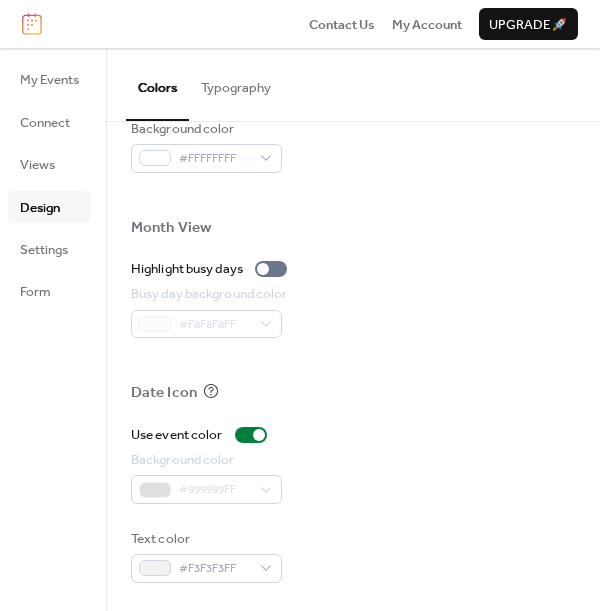 click on "Settings" at bounding box center [44, 250] 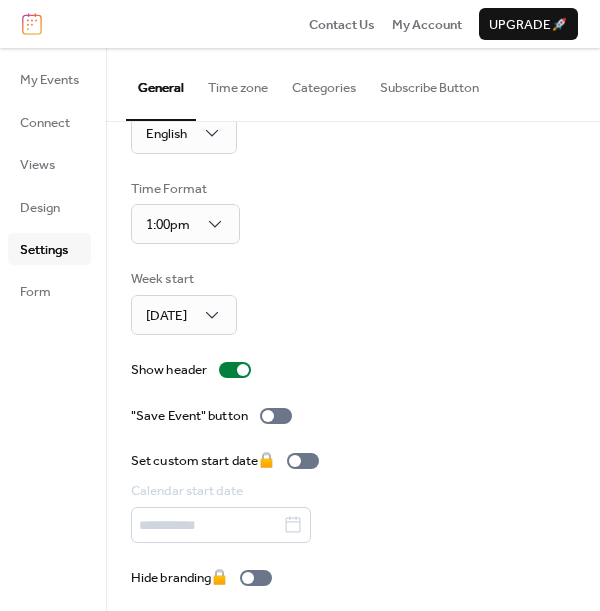 scroll, scrollTop: 70, scrollLeft: 0, axis: vertical 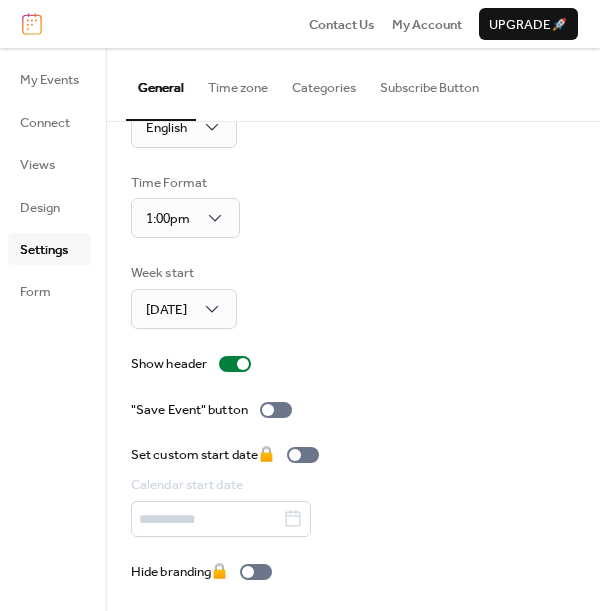 click on "Form" at bounding box center [35, 292] 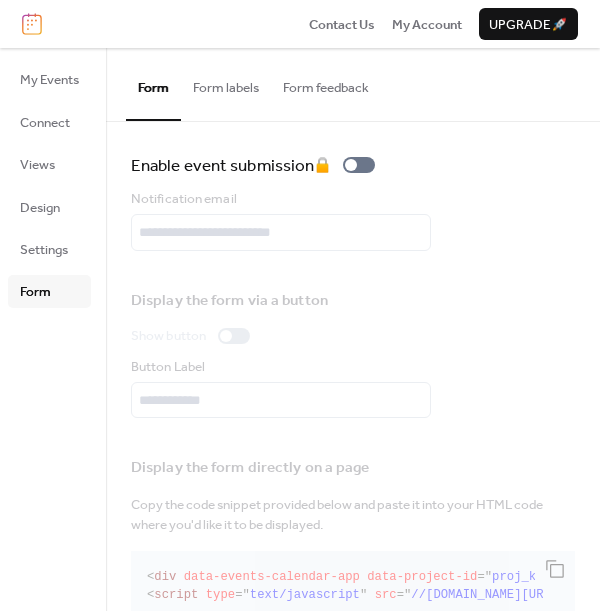 scroll, scrollTop: 46, scrollLeft: 0, axis: vertical 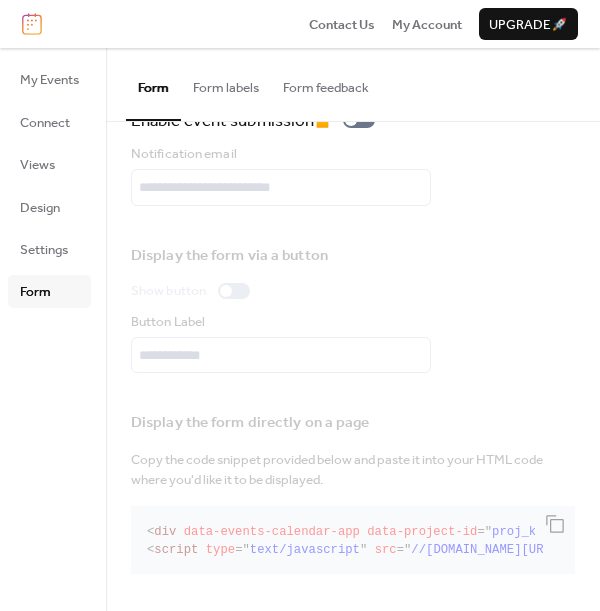 click on "Display the form directly on a page Copy the code snippet provided below and paste it into your HTML code where you'd like it to be displayed. < div   data-events-calendar-app   data-project-id = " proj_kX89B8aN9v5l6xRdDvVCr "   element-type = ' form ' > </ div >
< script   type = " text/javascript "   src = " //dist.eventscalendar.co/embed.js " > </ script >" at bounding box center [353, 489] 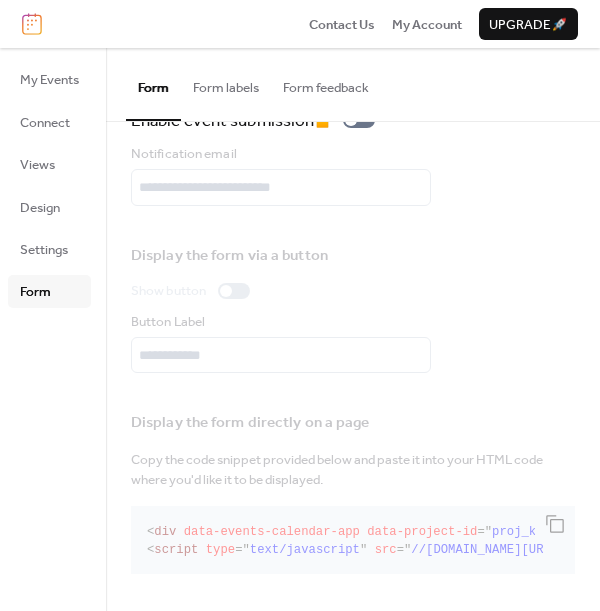 drag, startPoint x: 144, startPoint y: 524, endPoint x: 585, endPoint y: 556, distance: 442.1595 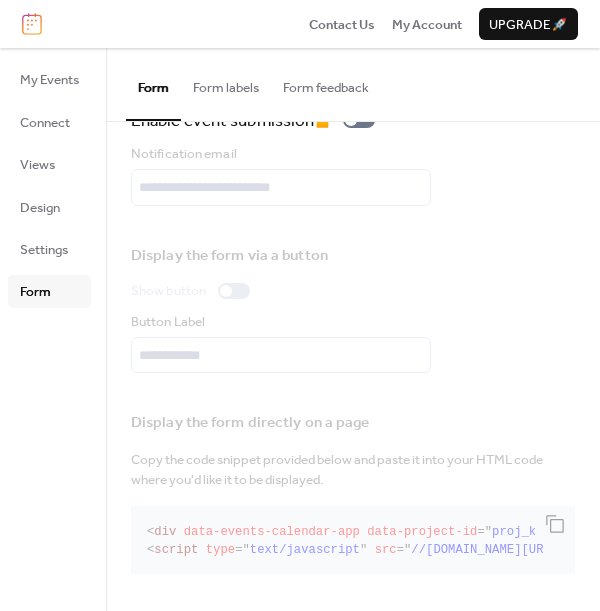 click on "Enable event submission  🔒 Notification email Display the form via a button Show button Button Label Display the form directly on a page Copy the code snippet provided below and paste it into your HTML code where you'd like it to be displayed. < div   data-events-calendar-app   data-project-id = " proj_kX89B8aN9v5l6xRdDvVCr "   element-type = ' form ' > </ div >
< script   type = " text/javascript "   src = " //dist.eventscalendar.co/embed.js " > </ script >" at bounding box center [353, 344] 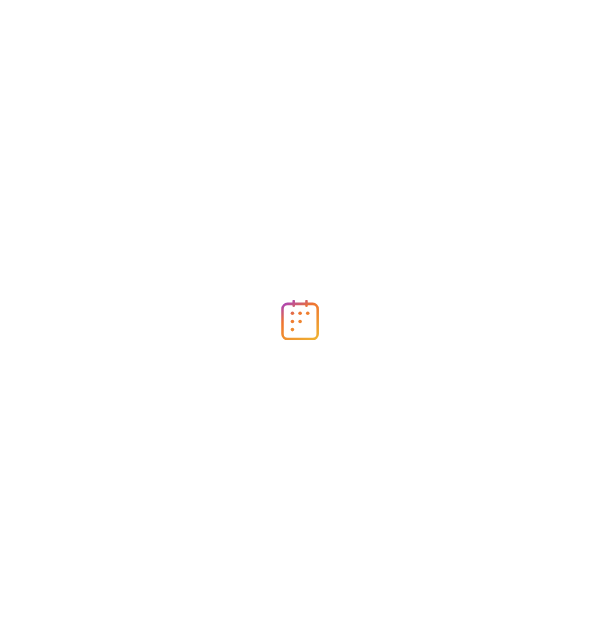 scroll, scrollTop: 0, scrollLeft: 0, axis: both 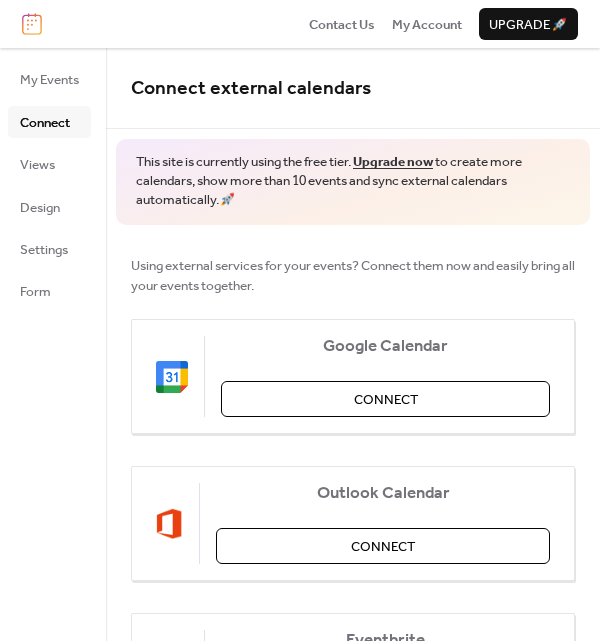 click on "Views" at bounding box center [37, 165] 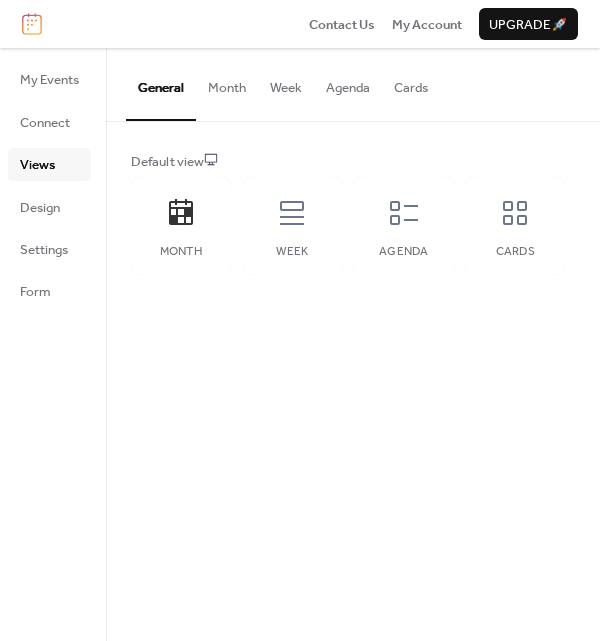 click on "Settings" at bounding box center [44, 250] 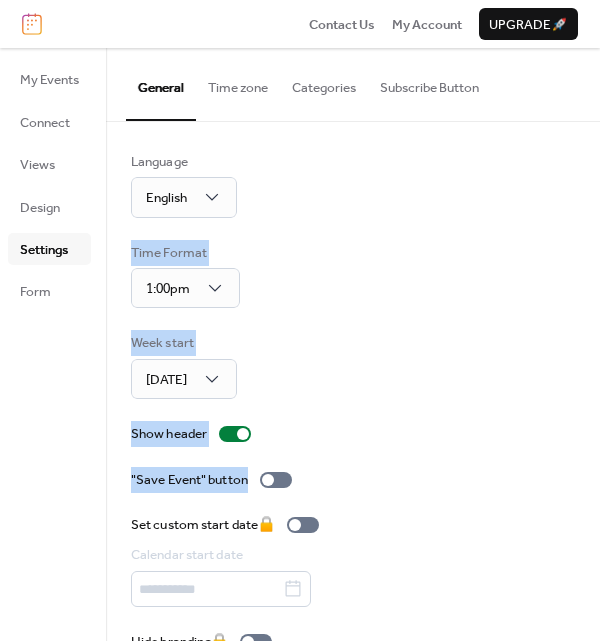 drag, startPoint x: 592, startPoint y: 201, endPoint x: 589, endPoint y: 469, distance: 268.01678 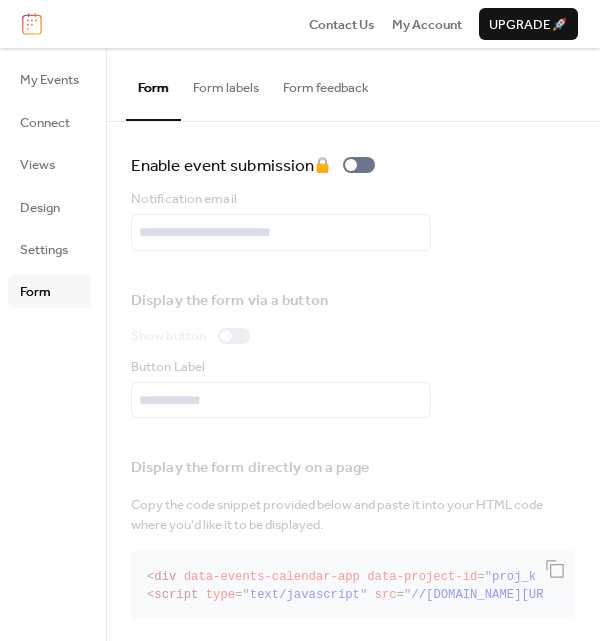 drag, startPoint x: 135, startPoint y: 557, endPoint x: 577, endPoint y: 603, distance: 444.3872 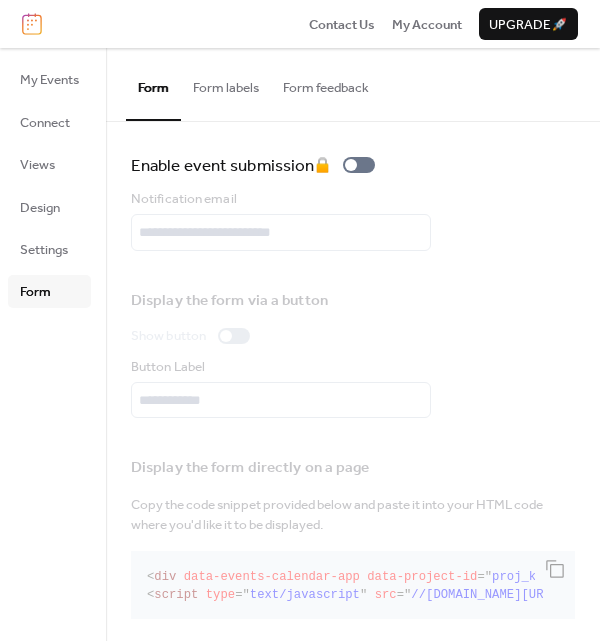 click on "Enable event submission  🔒 Notification email Display the form via a button Show button Button Label Display the form directly on a page Copy the code snippet provided below and paste it into your HTML code where you'd like it to be displayed. < div   data-events-calendar-app   data-project-id = " proj_kX89B8aN9v5l6xRdDvVCr "   element-type = ' form ' > </ div >
< script   type = " text/javascript "   src = " //dist.eventscalendar.co/embed.js " > </ script >" at bounding box center [353, 389] 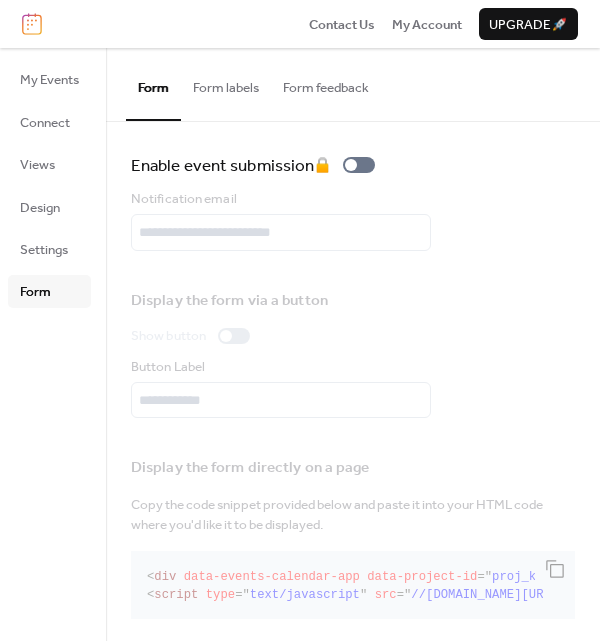 copy on "< div   data-events-calendar-app   data-project-id = " proj_kX89B8aN9v5l6xRdDvVCr "   element-type = ' form ' > </ div >
< script   type = " text/javascript "   src = " //dist.eventscalendar.co/emb" 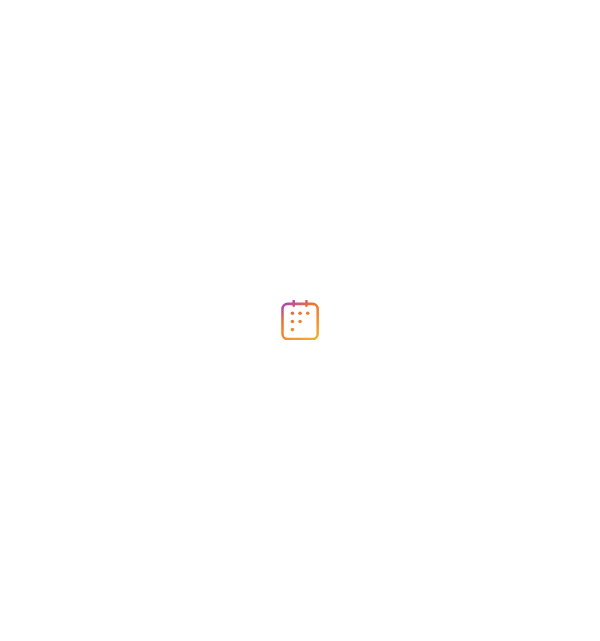 scroll, scrollTop: 0, scrollLeft: 0, axis: both 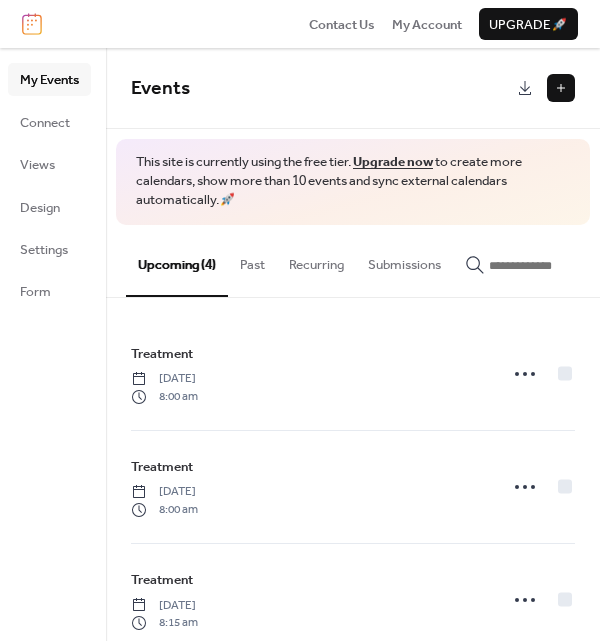 click on "Connect" at bounding box center [45, 123] 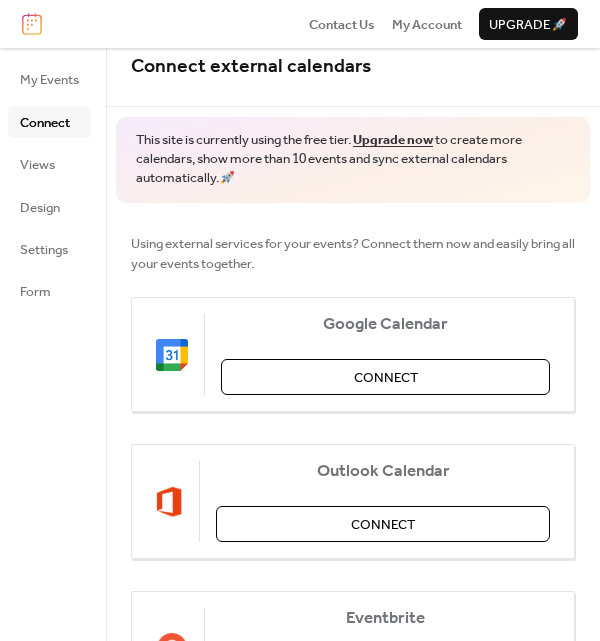 scroll, scrollTop: 0, scrollLeft: 0, axis: both 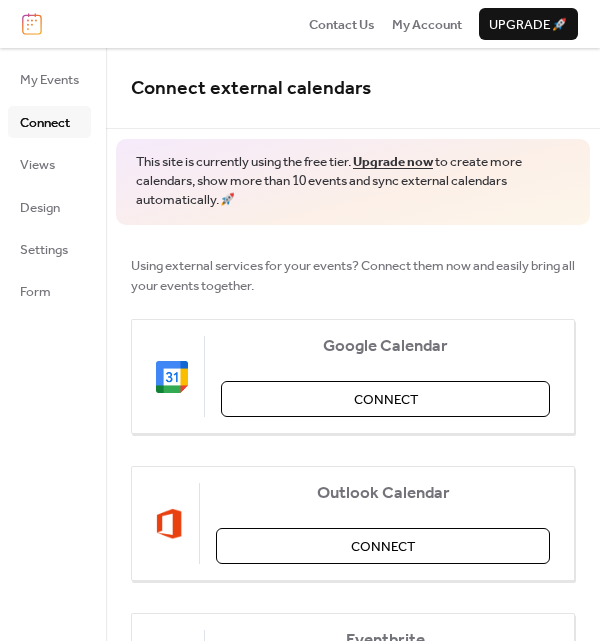 click on "Views" at bounding box center [37, 165] 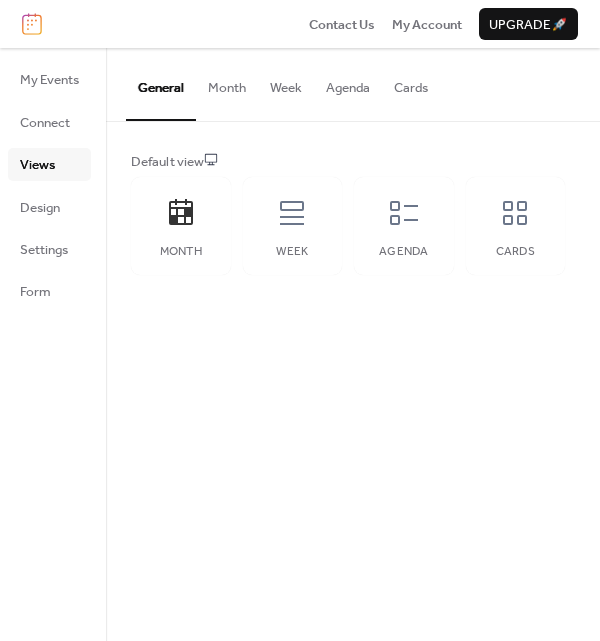 click on "Design" at bounding box center (40, 208) 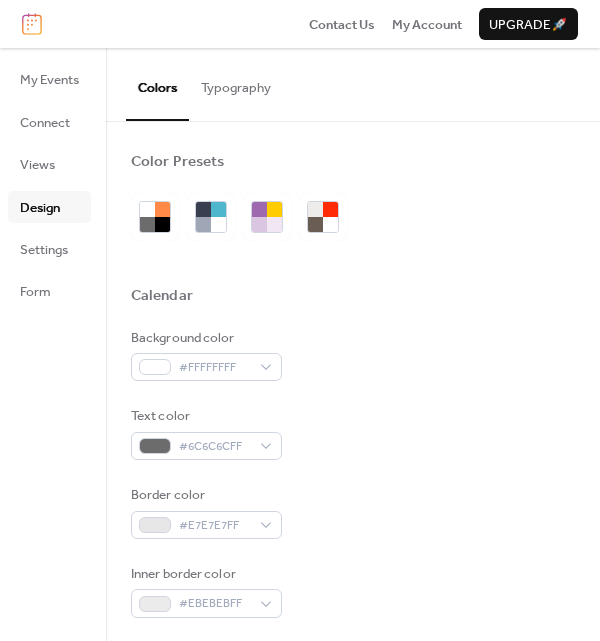 click on "Typography" at bounding box center (236, 83) 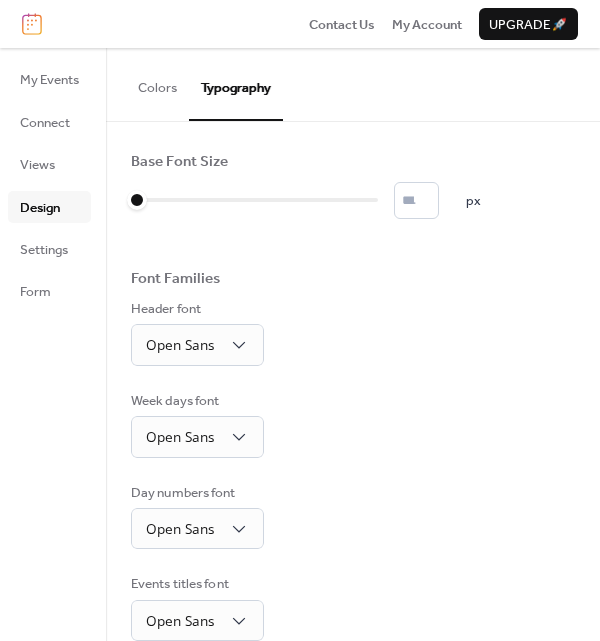 click on "Settings" at bounding box center (44, 250) 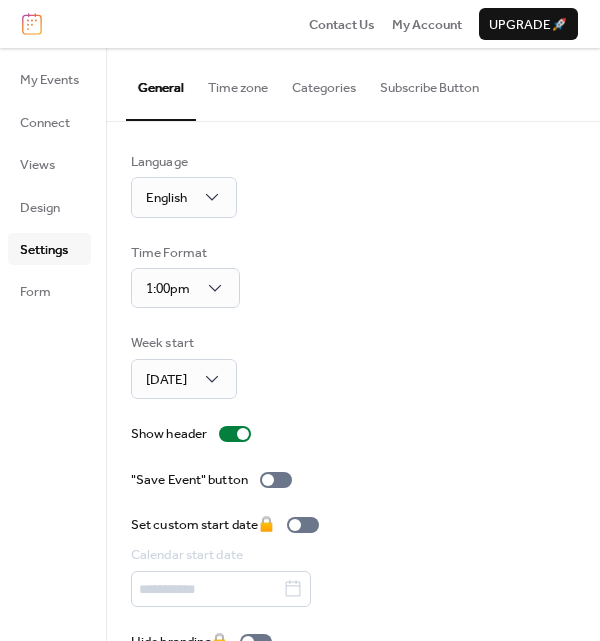 scroll, scrollTop: 40, scrollLeft: 0, axis: vertical 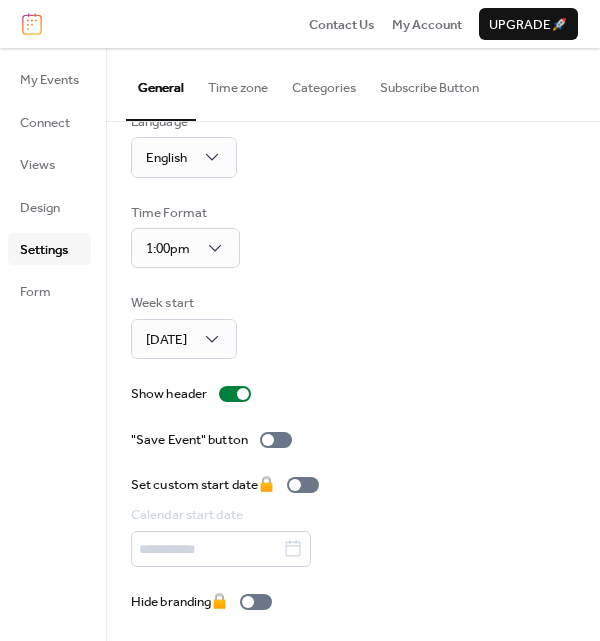click on "Form" at bounding box center [35, 292] 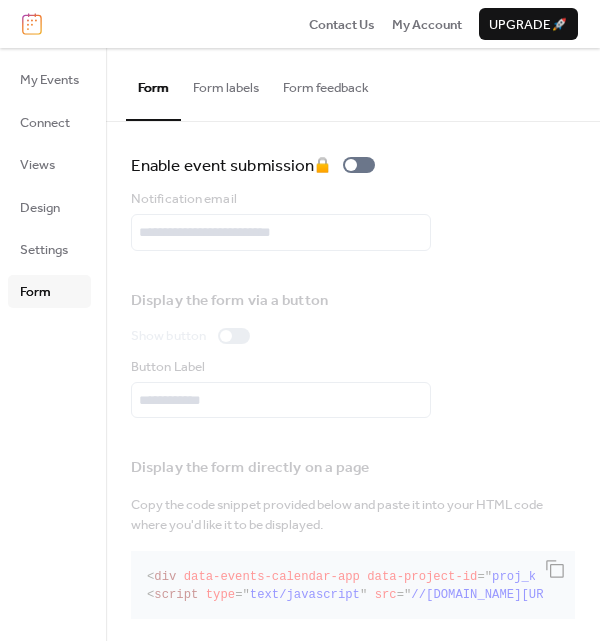 click on "Form labels" at bounding box center (226, 83) 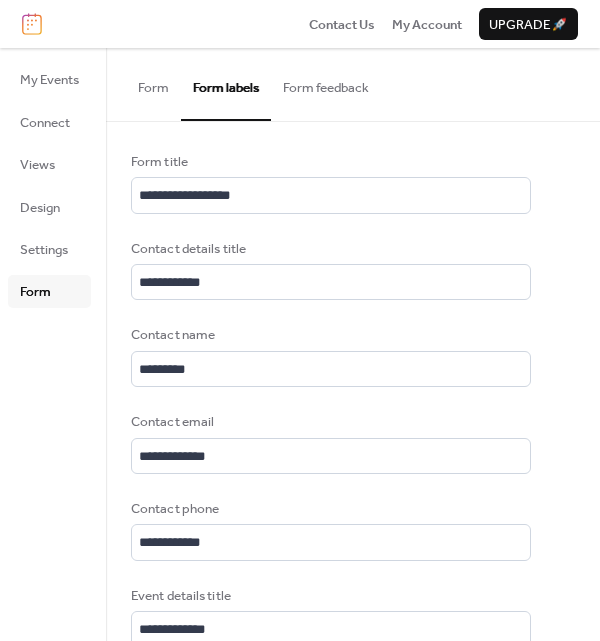 click on "Form feedback" at bounding box center [326, 83] 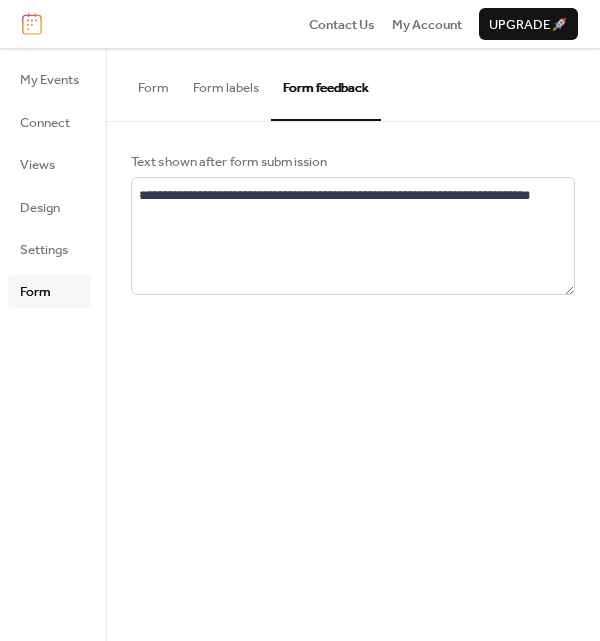 click on "My Events" at bounding box center [49, 80] 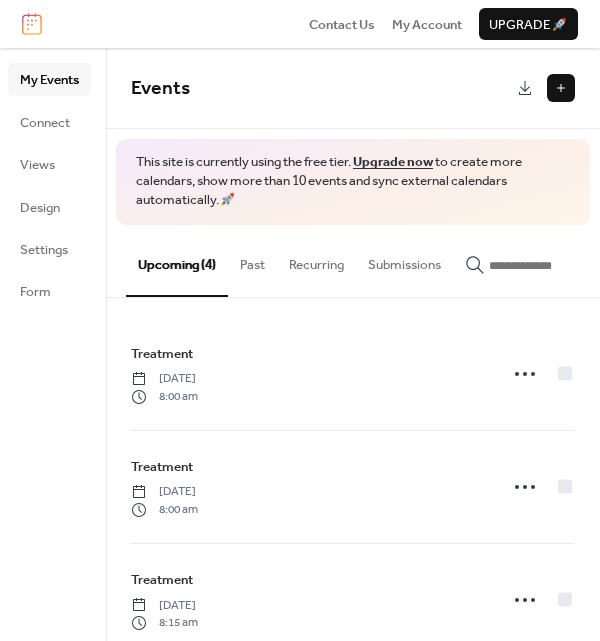 click on "My Account" at bounding box center [427, 25] 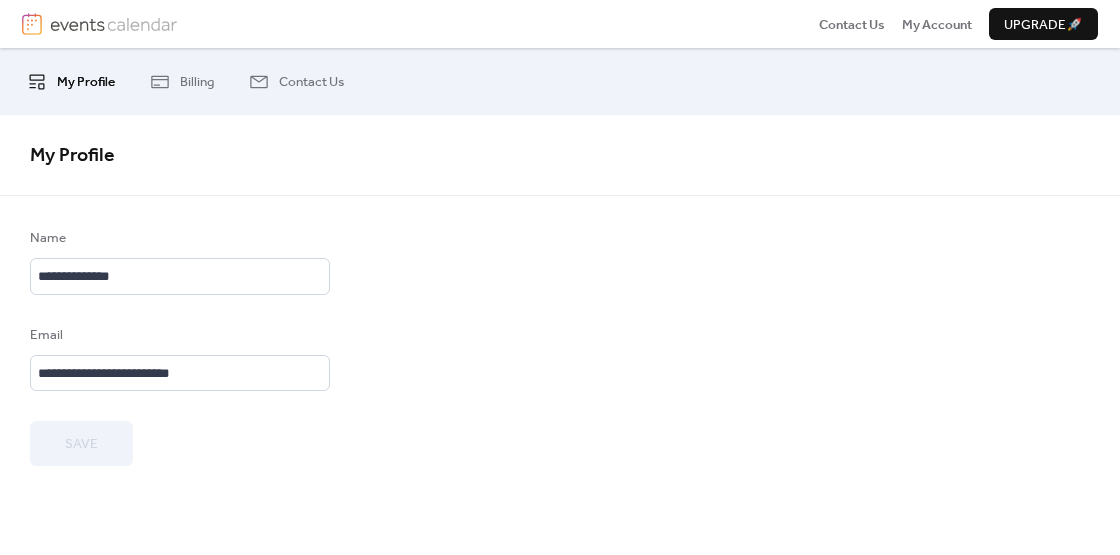 scroll, scrollTop: 0, scrollLeft: 0, axis: both 